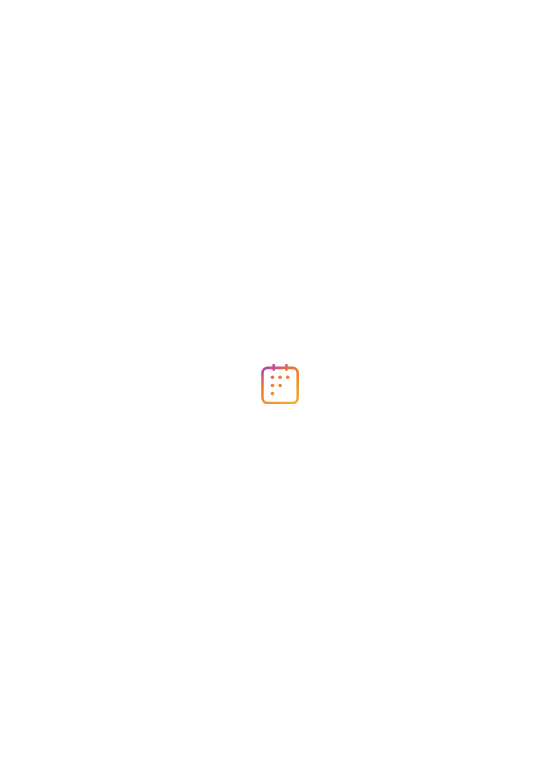 scroll, scrollTop: 0, scrollLeft: 0, axis: both 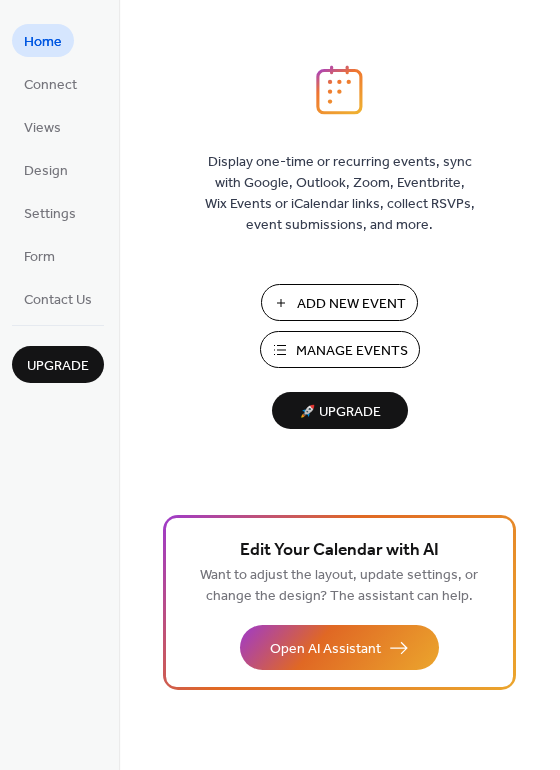 click on "Add New Event" at bounding box center [351, 304] 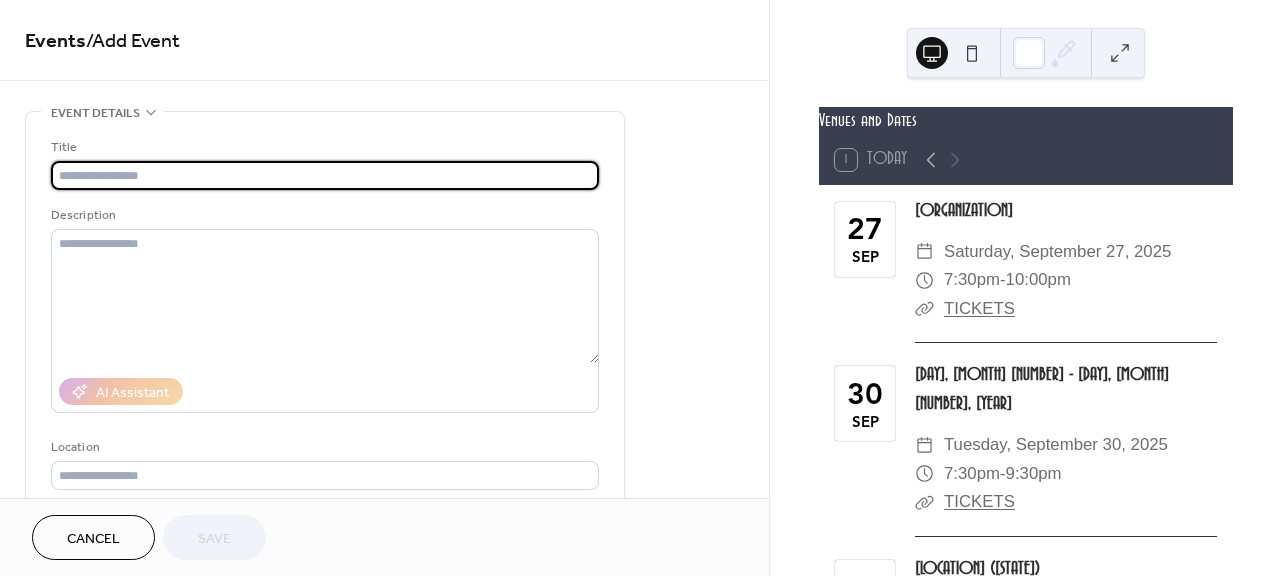 scroll, scrollTop: 0, scrollLeft: 0, axis: both 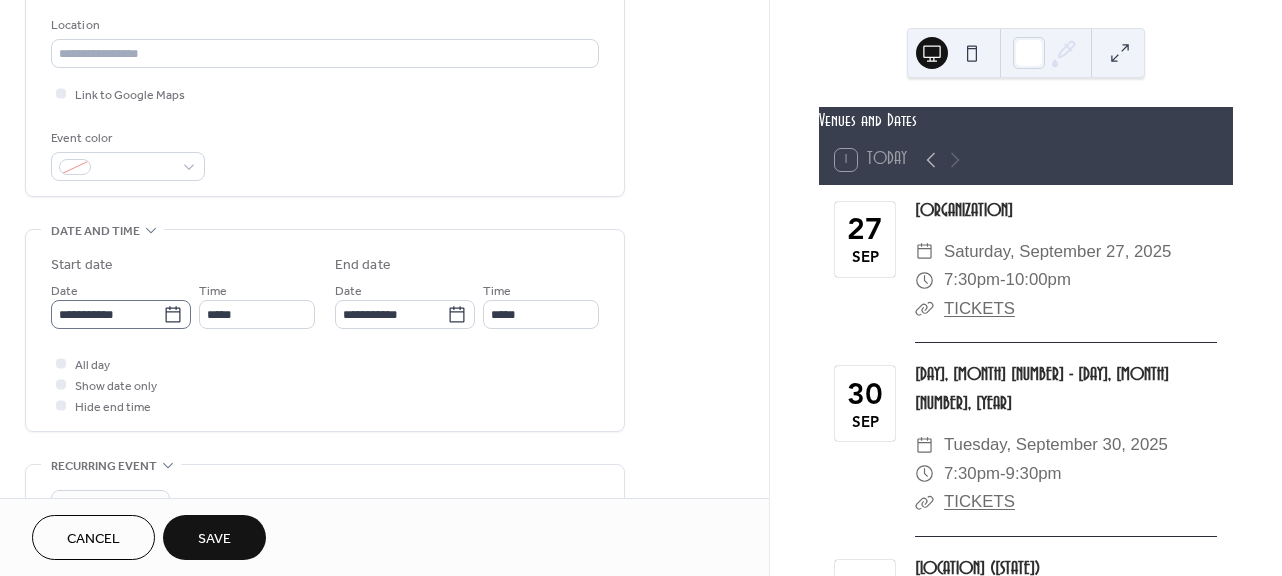 type on "**********" 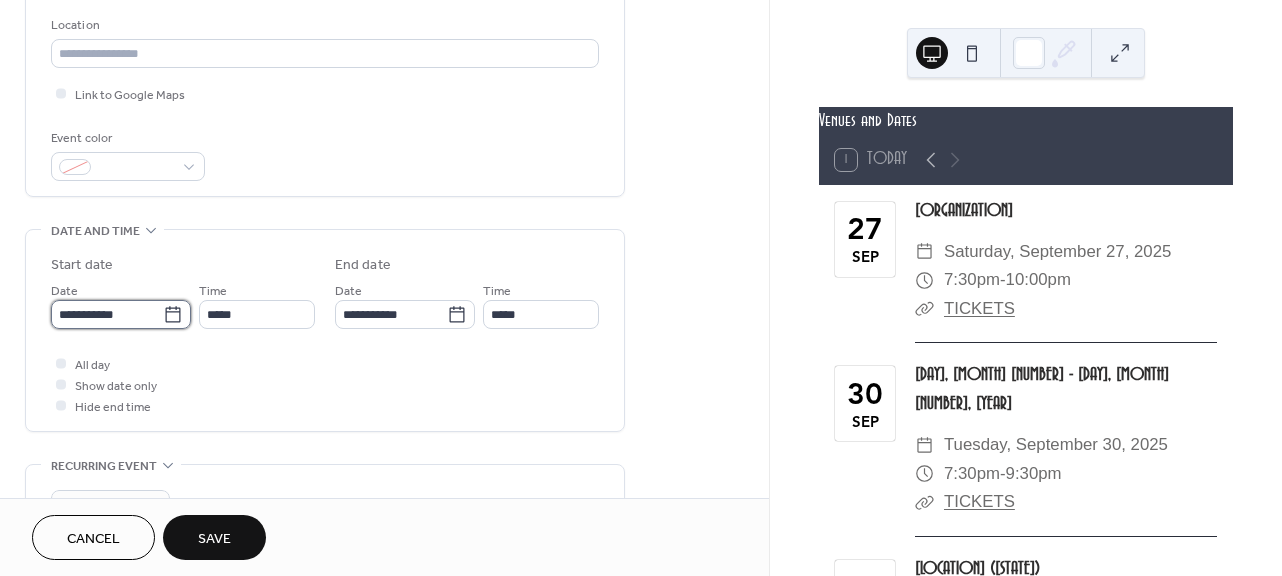 click on "**********" at bounding box center (107, 314) 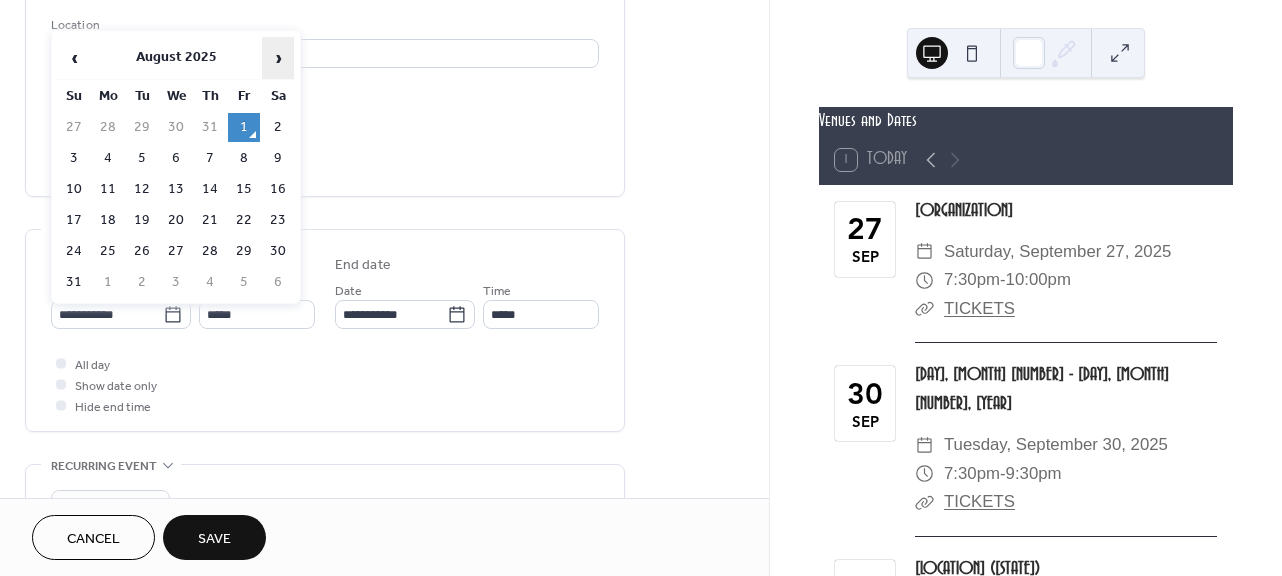 click on "›" at bounding box center (278, 58) 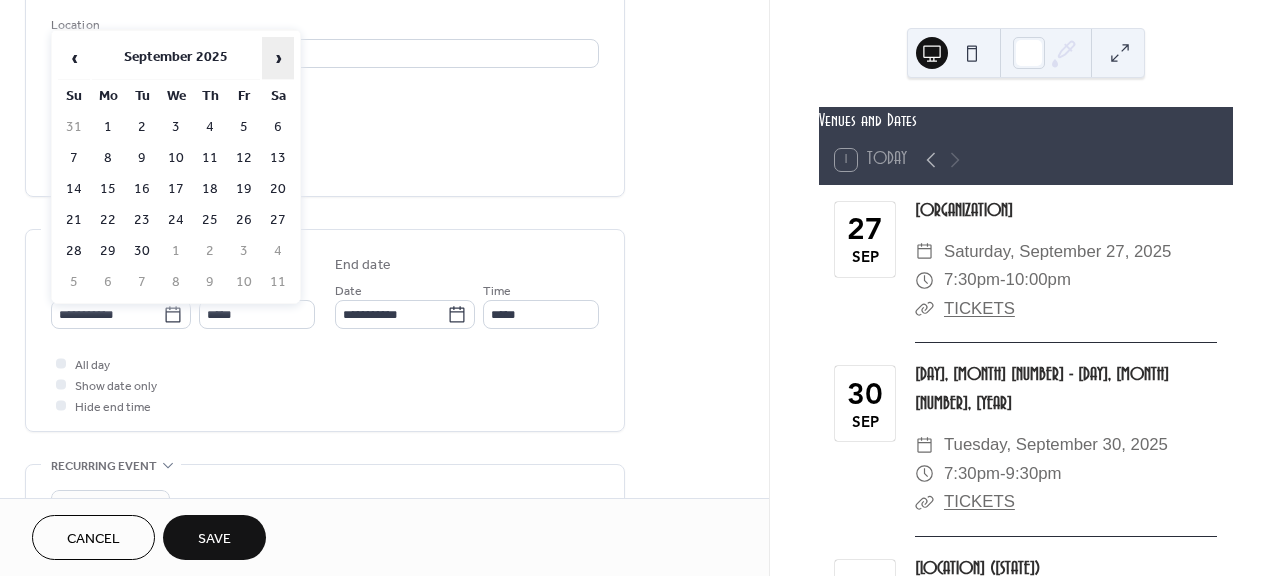 click on "›" at bounding box center [278, 58] 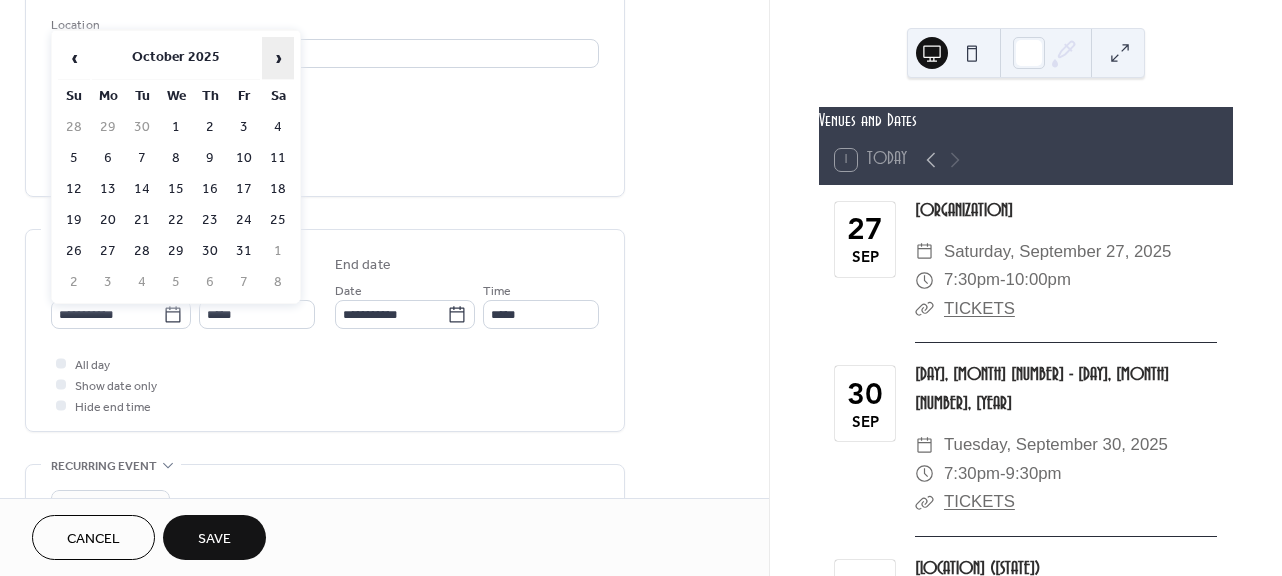 click on "›" at bounding box center [278, 58] 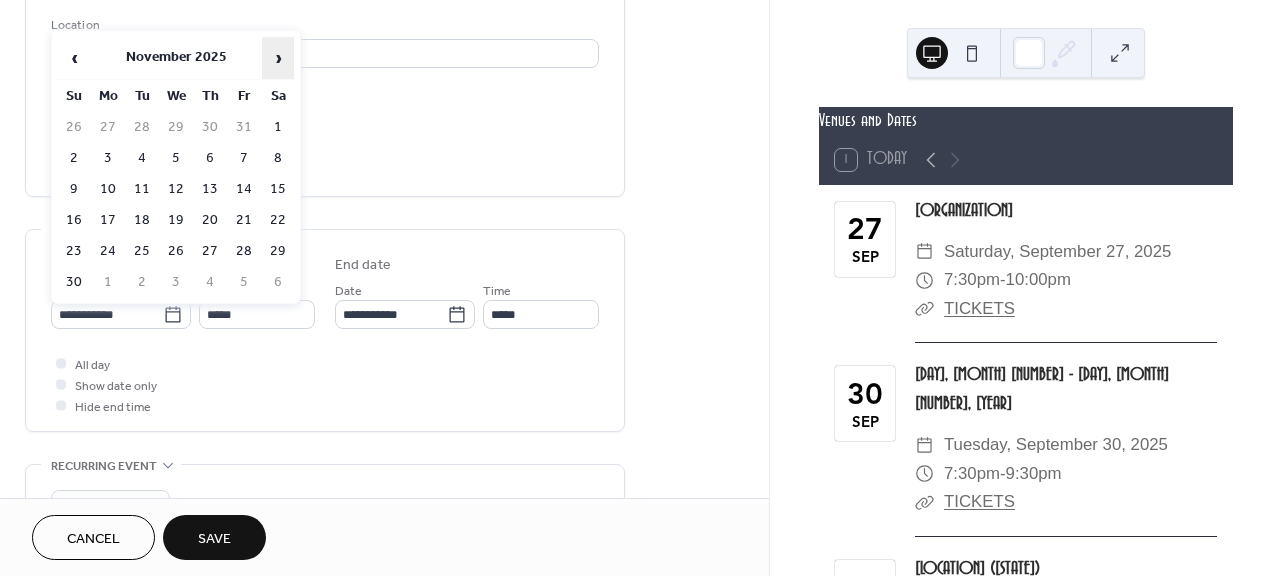 click on "›" at bounding box center [278, 58] 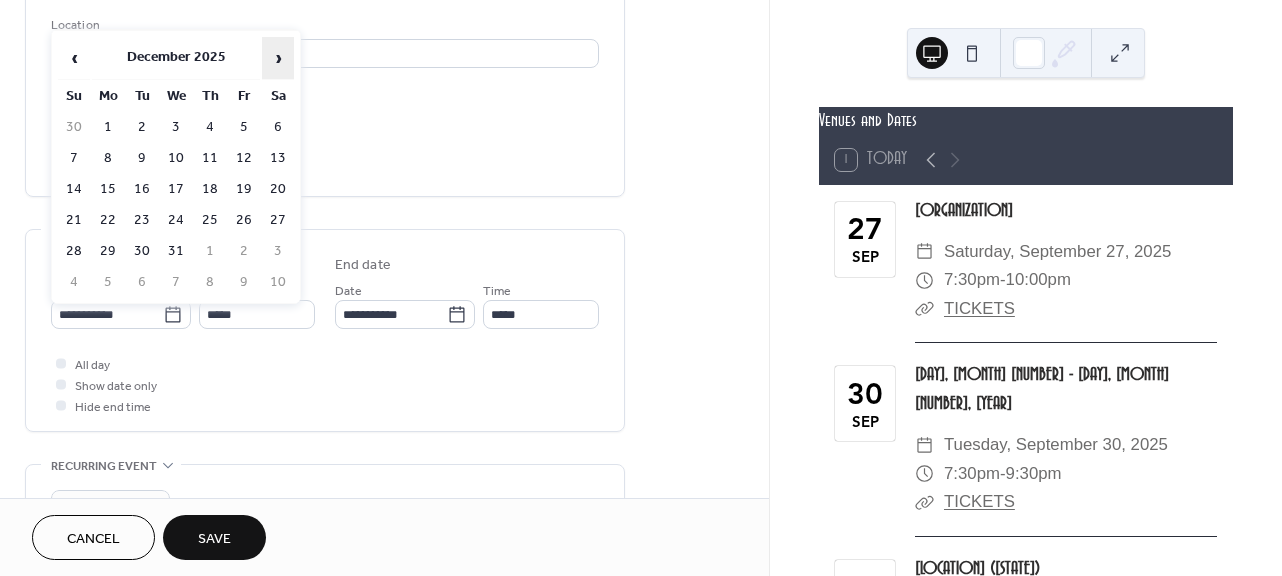 click on "›" at bounding box center (278, 58) 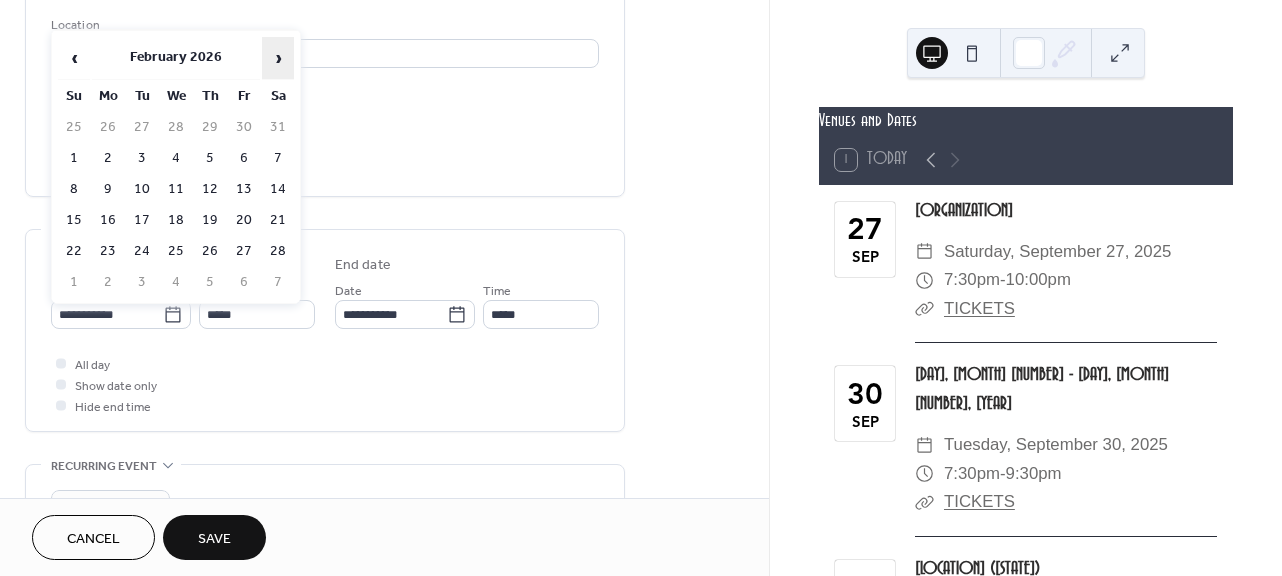 click on "›" at bounding box center (278, 58) 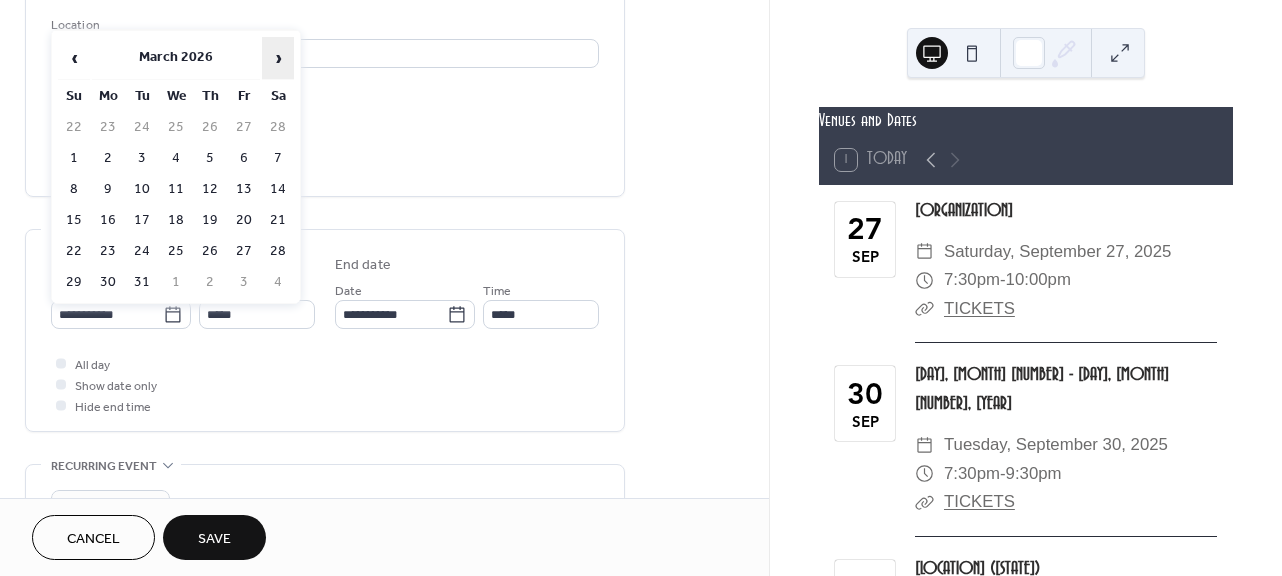 click on "›" at bounding box center [278, 58] 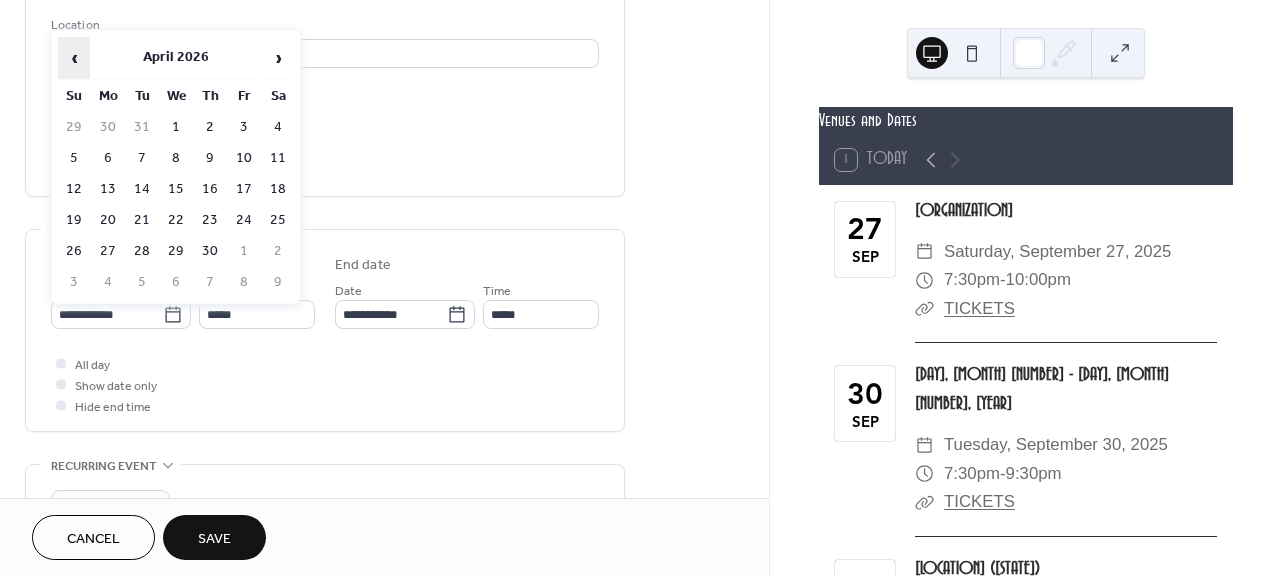 click on "‹" at bounding box center [74, 58] 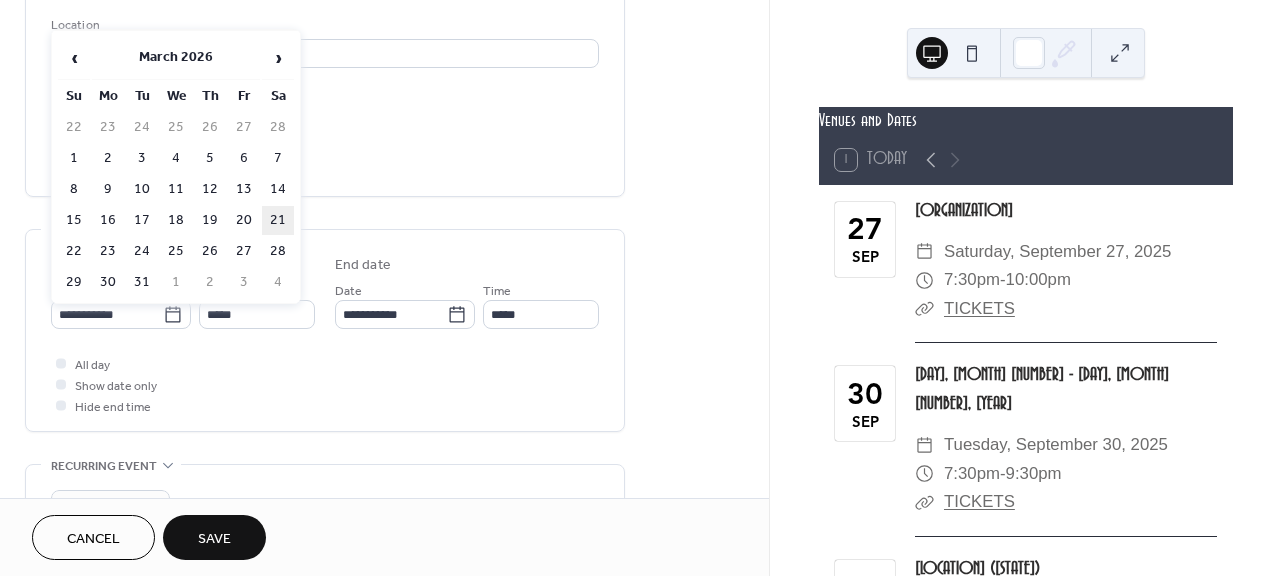 click on "21" at bounding box center (278, 220) 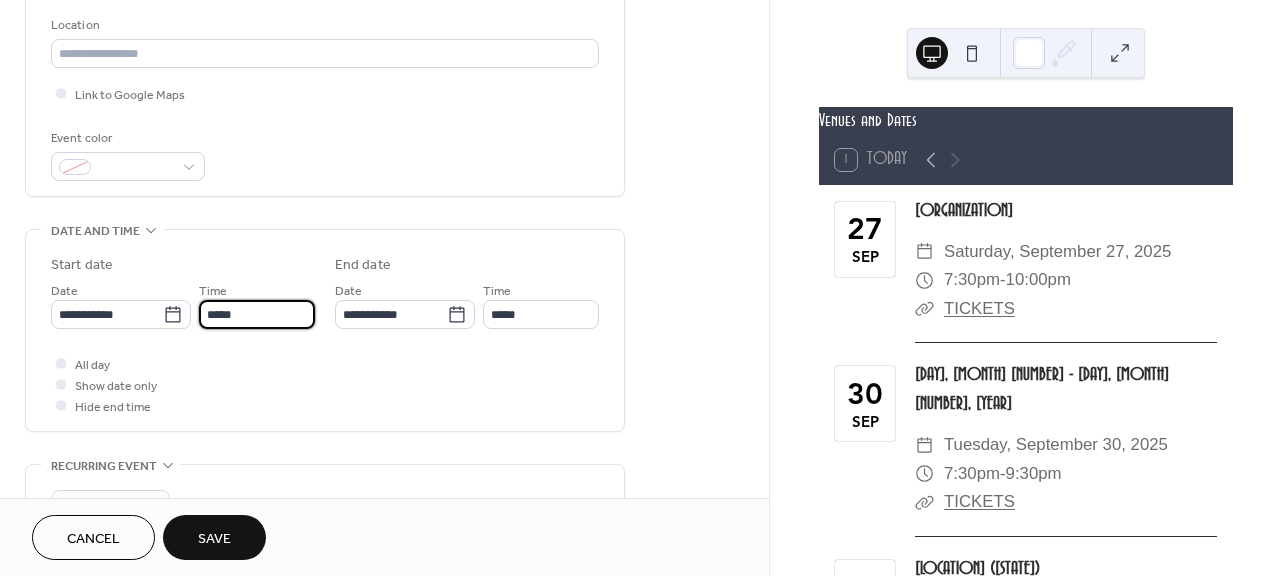 click on "*****" at bounding box center (257, 314) 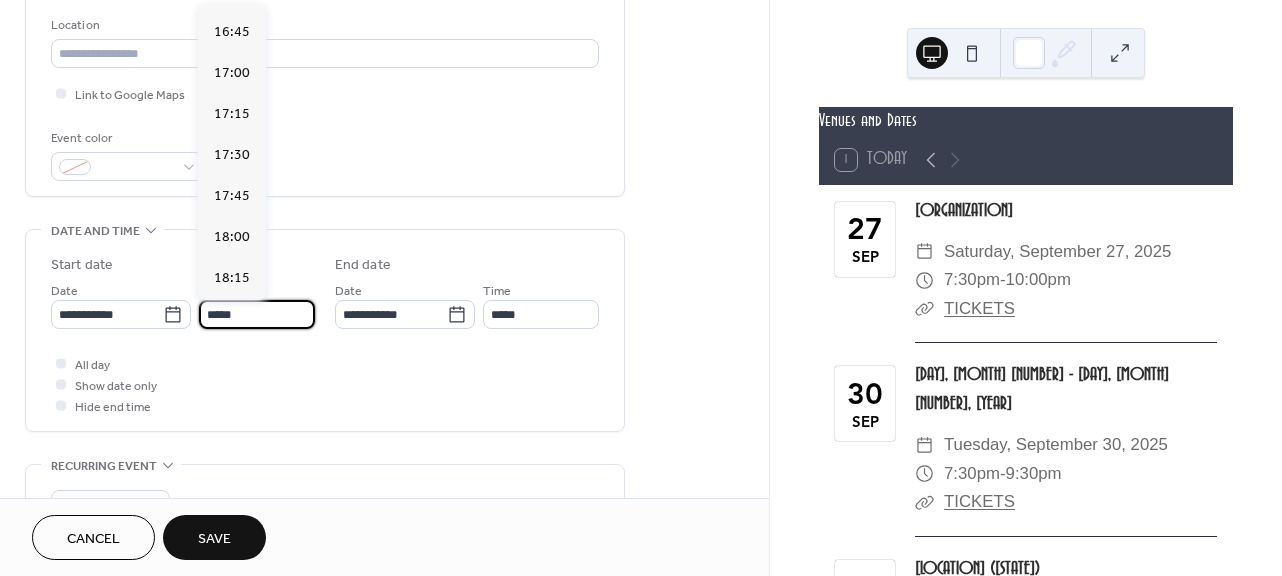 scroll, scrollTop: 2746, scrollLeft: 0, axis: vertical 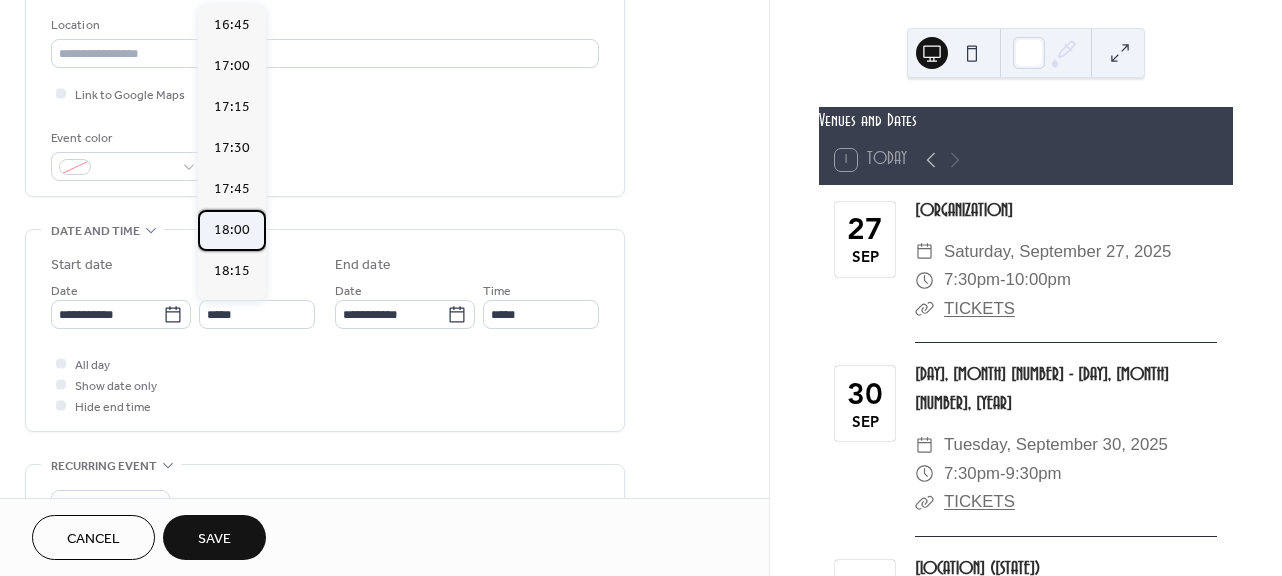 click on "18:00" at bounding box center [232, 230] 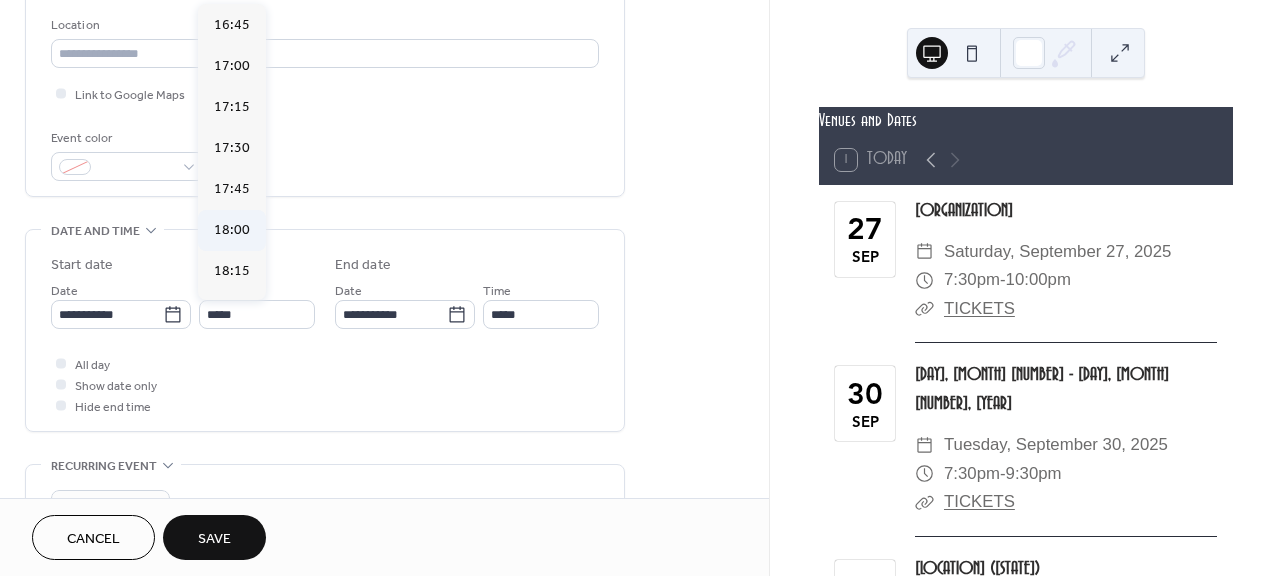 type on "*****" 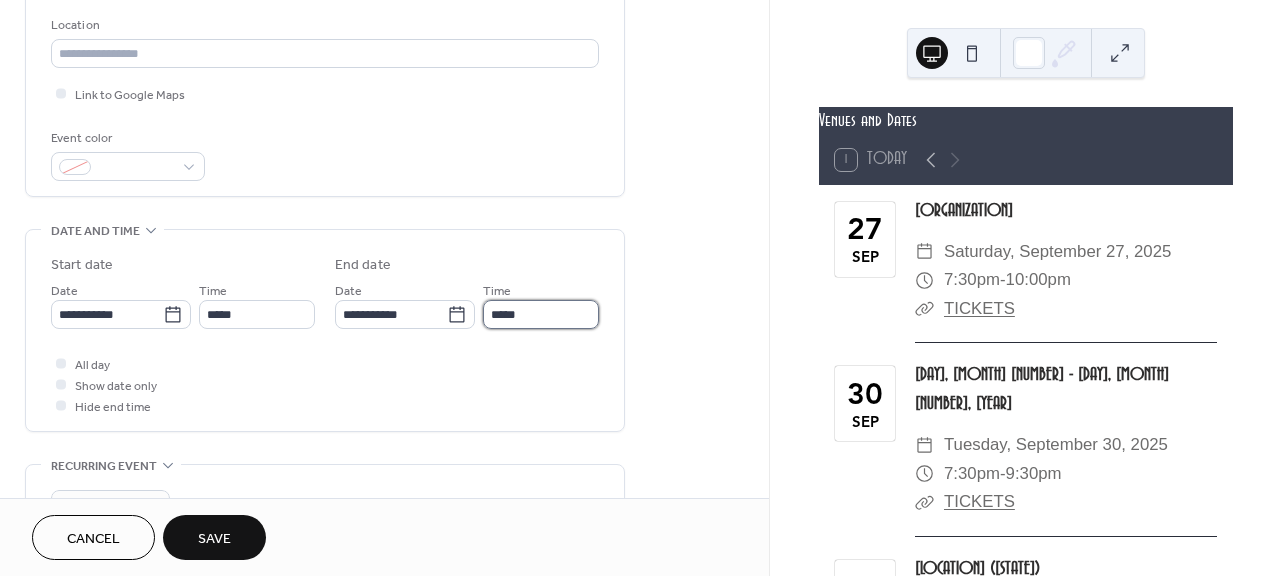 click on "*****" at bounding box center (541, 314) 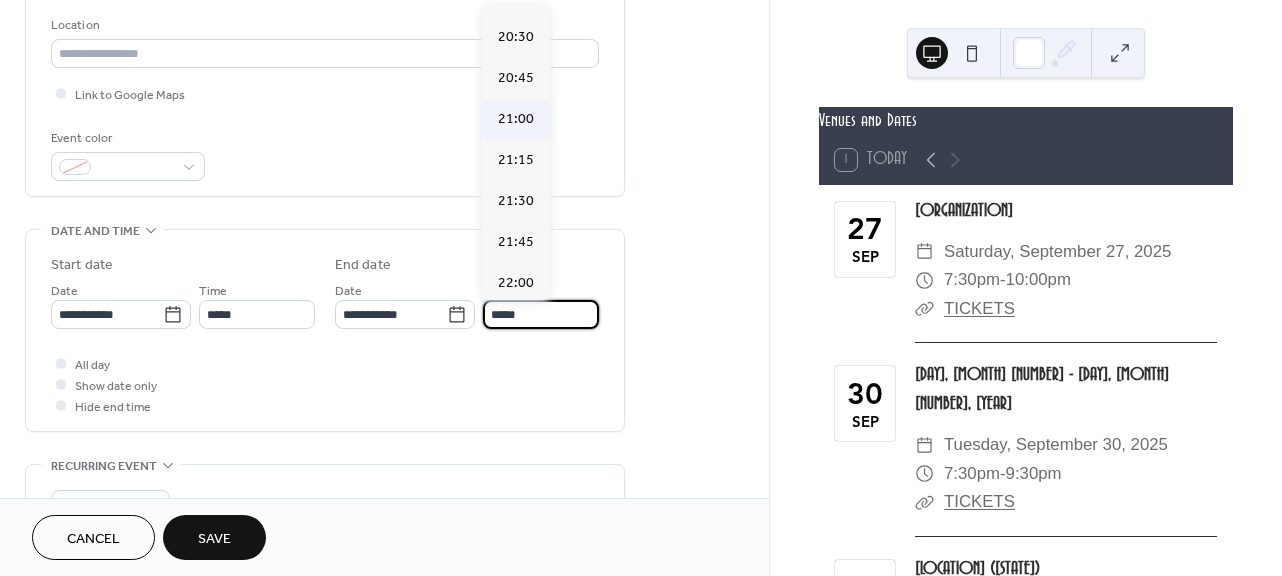 scroll, scrollTop: 405, scrollLeft: 0, axis: vertical 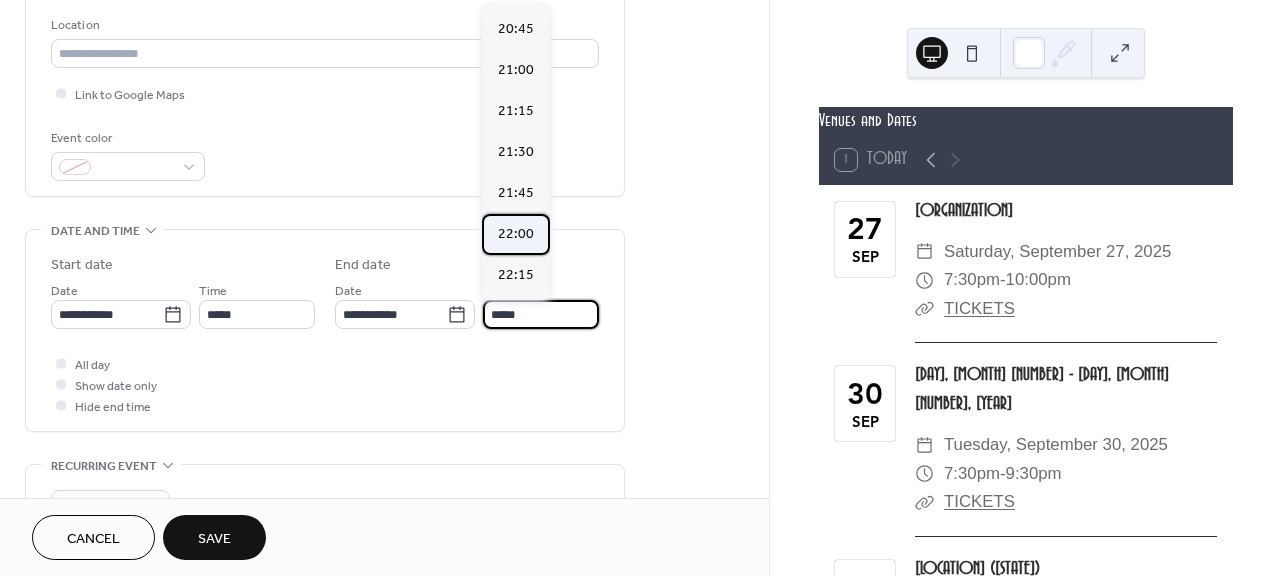 click on "22:00" at bounding box center [516, 234] 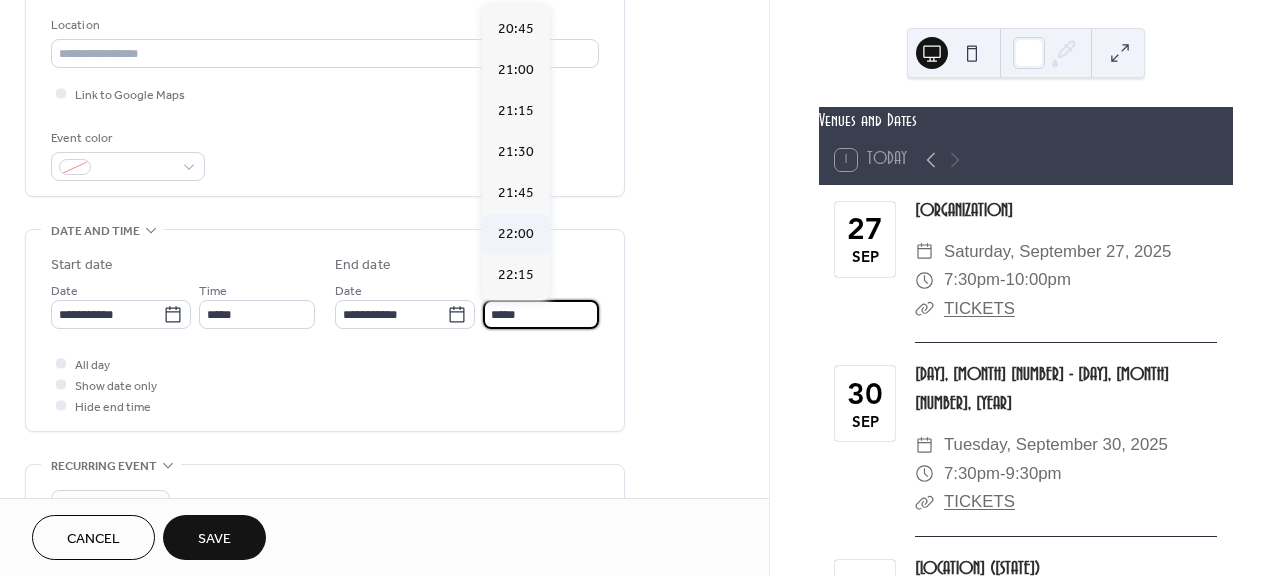 type on "*****" 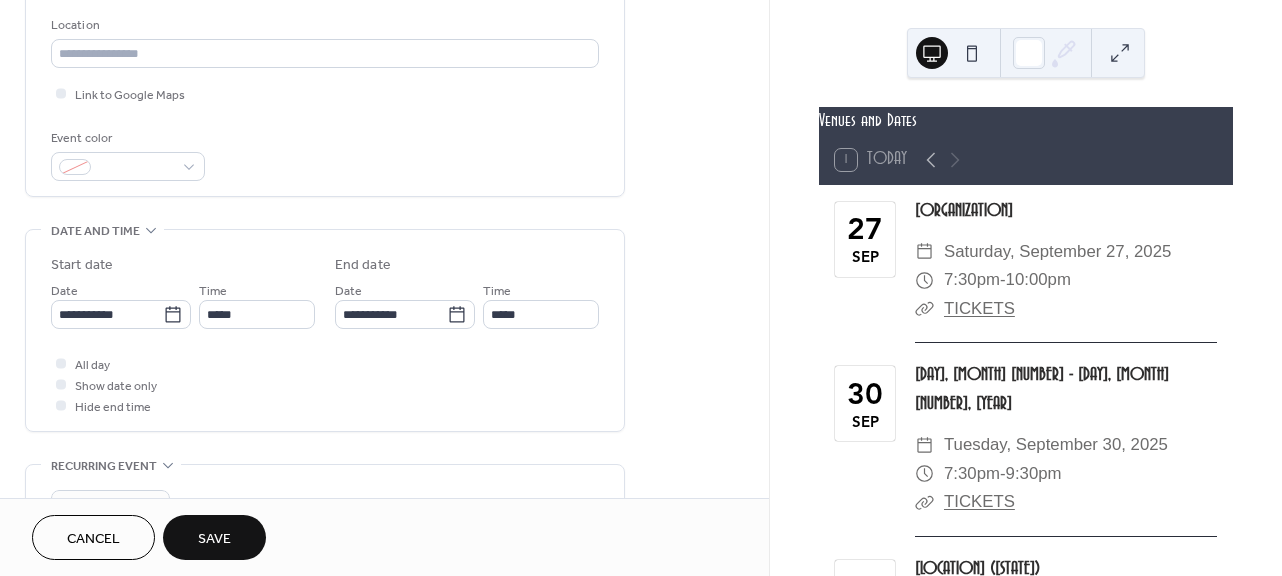 click on "All day Show date only Hide end time" at bounding box center [325, 384] 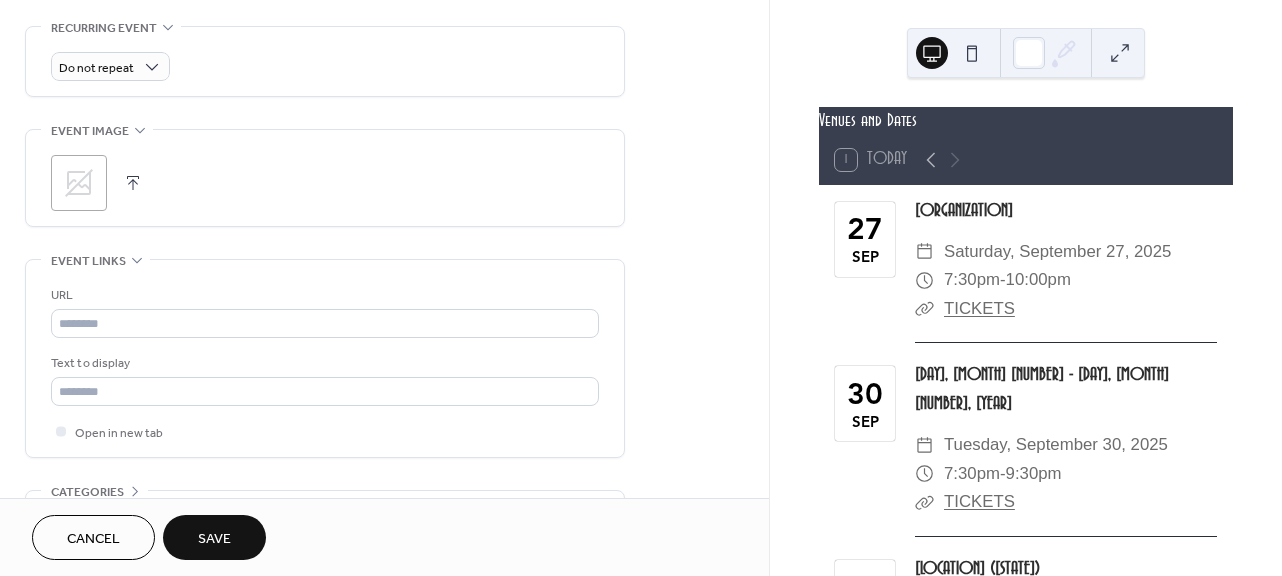 scroll, scrollTop: 875, scrollLeft: 0, axis: vertical 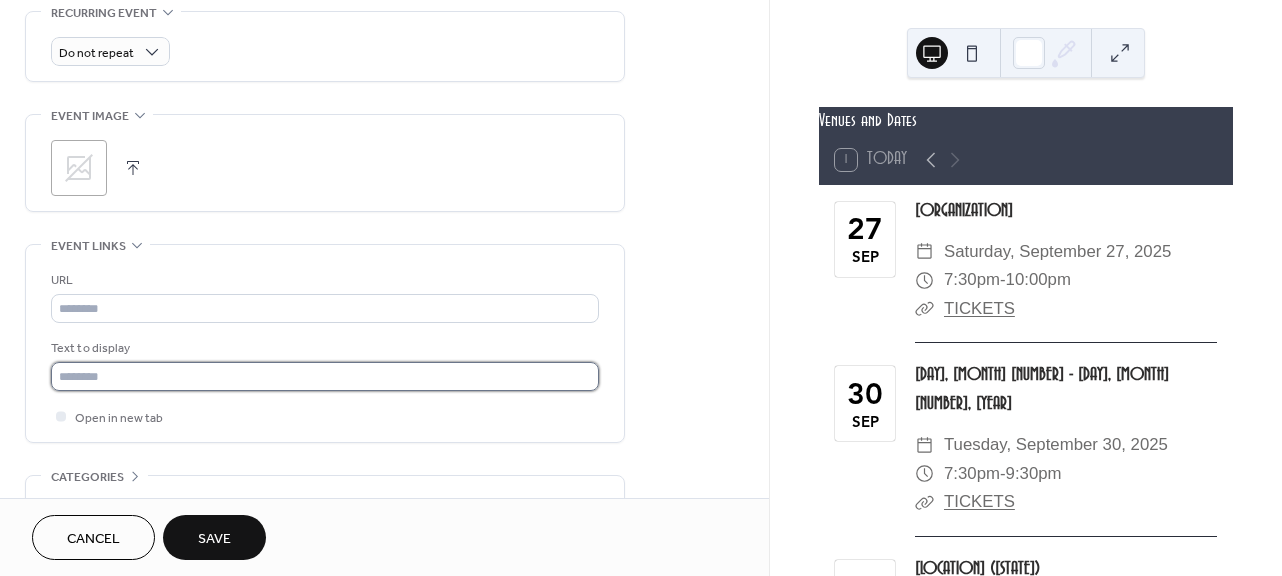 click at bounding box center [325, 376] 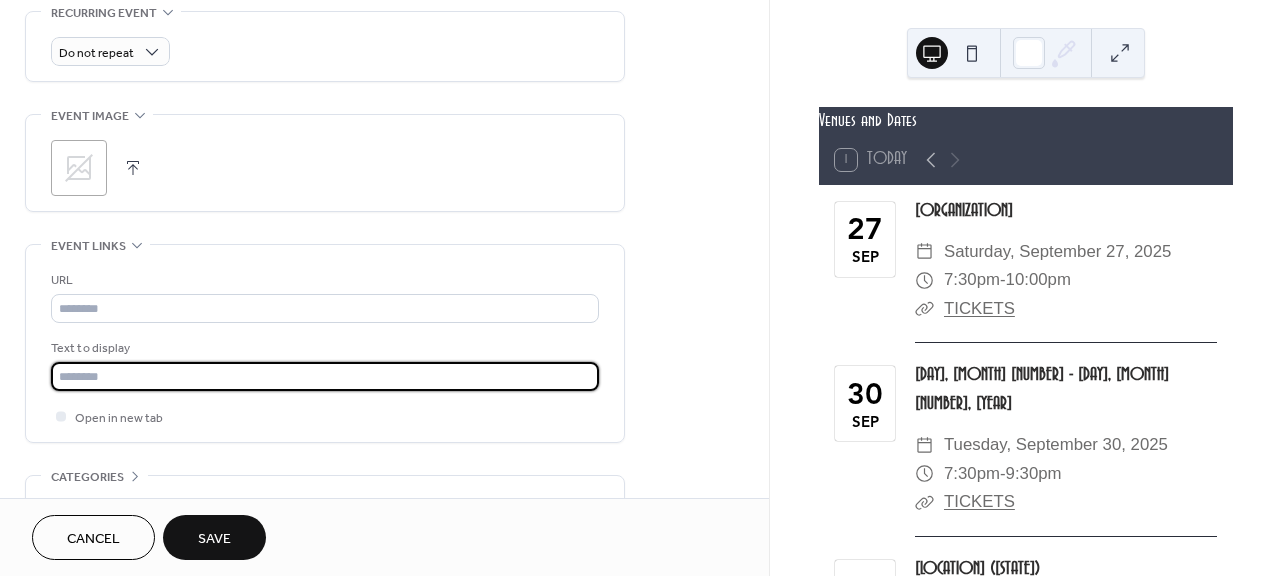 type on "**********" 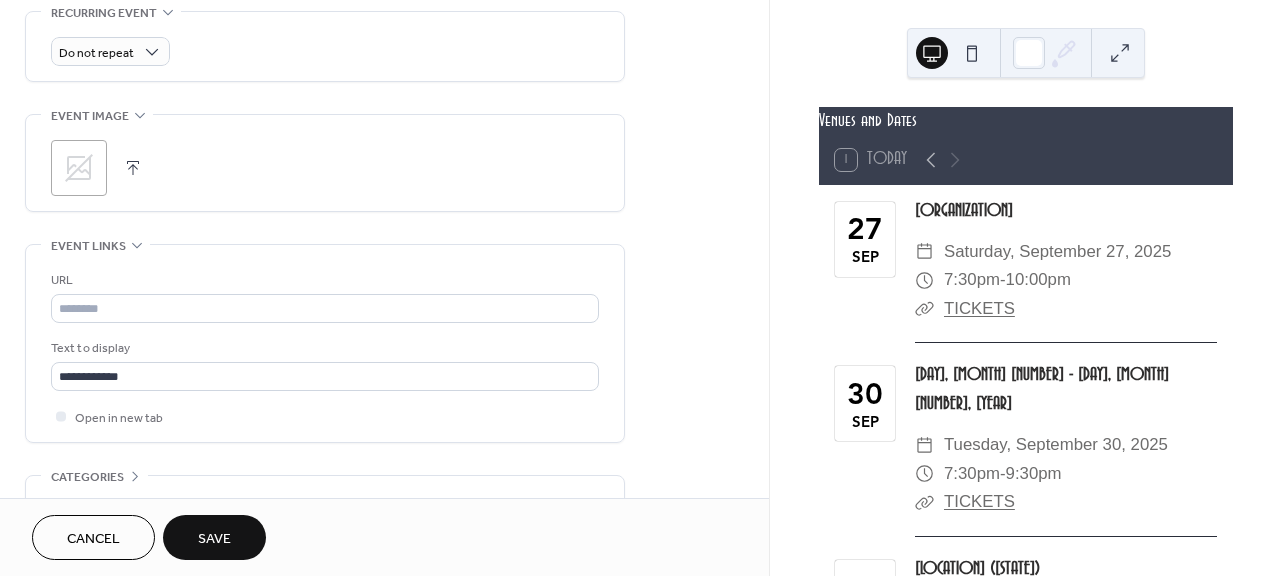 click on "Save" at bounding box center (214, 537) 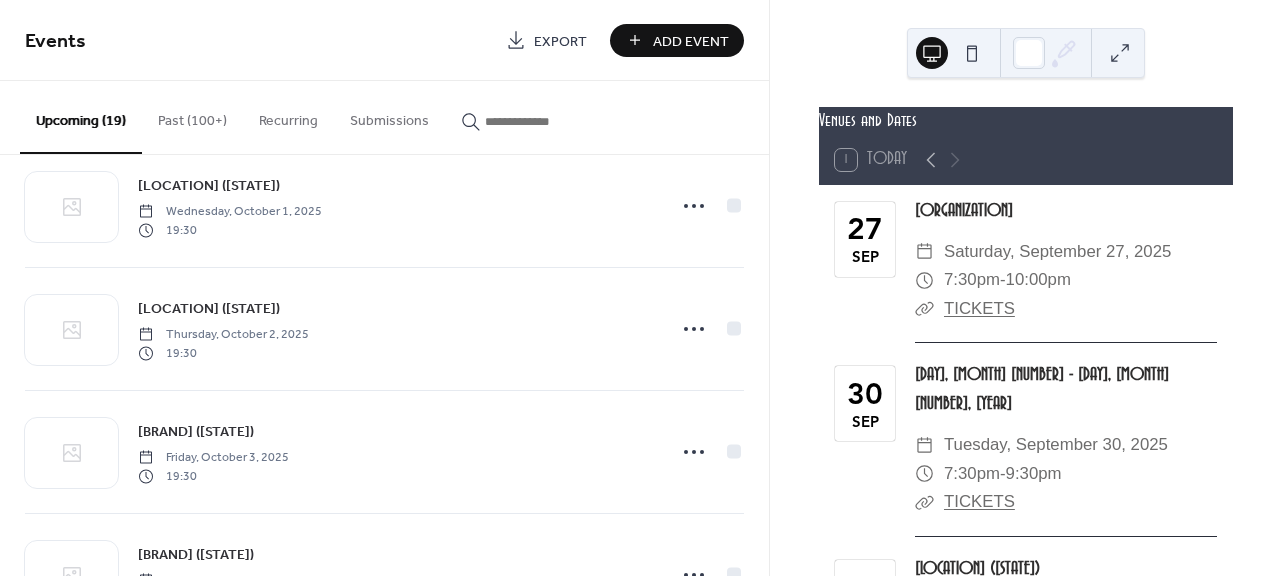 scroll, scrollTop: 0, scrollLeft: 0, axis: both 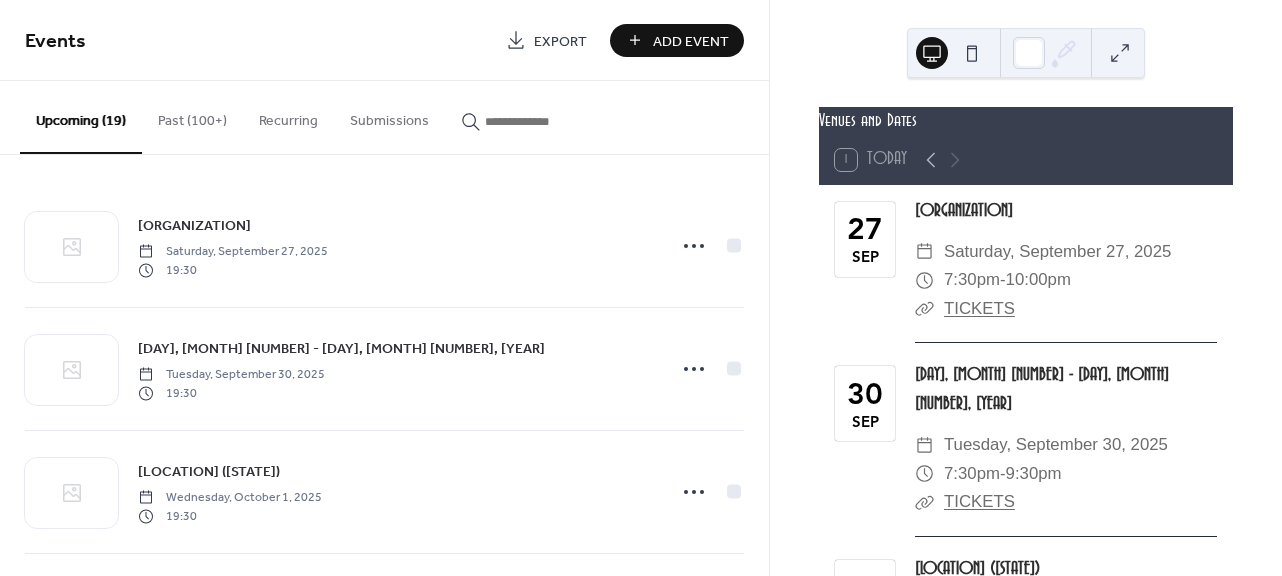 click on "Add Event" at bounding box center [691, 41] 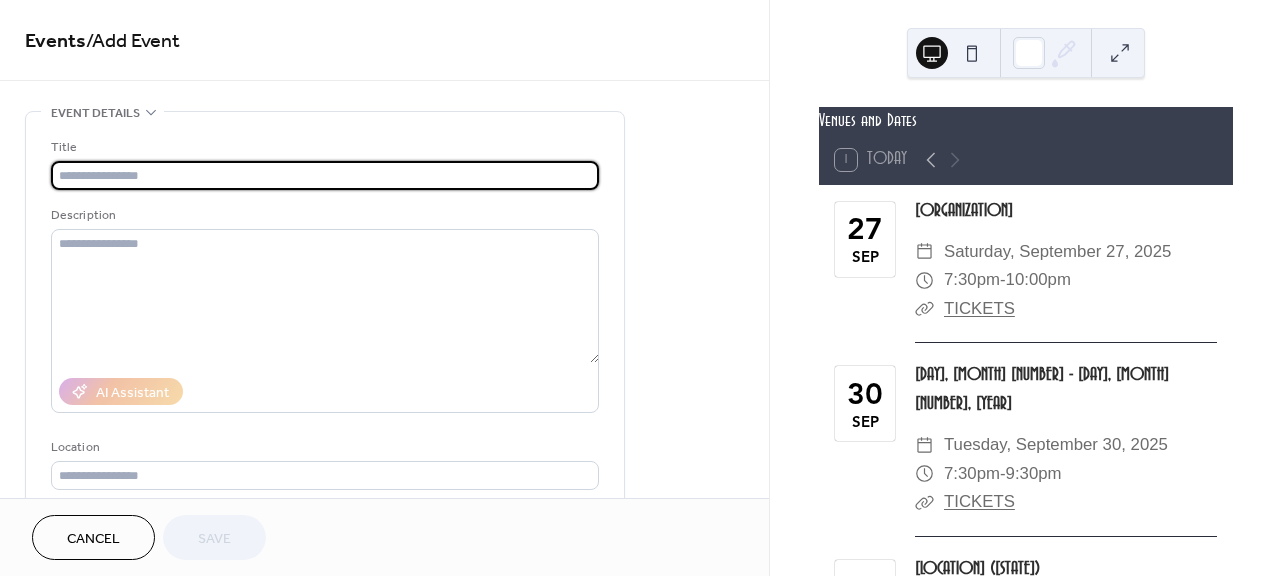 type on "*" 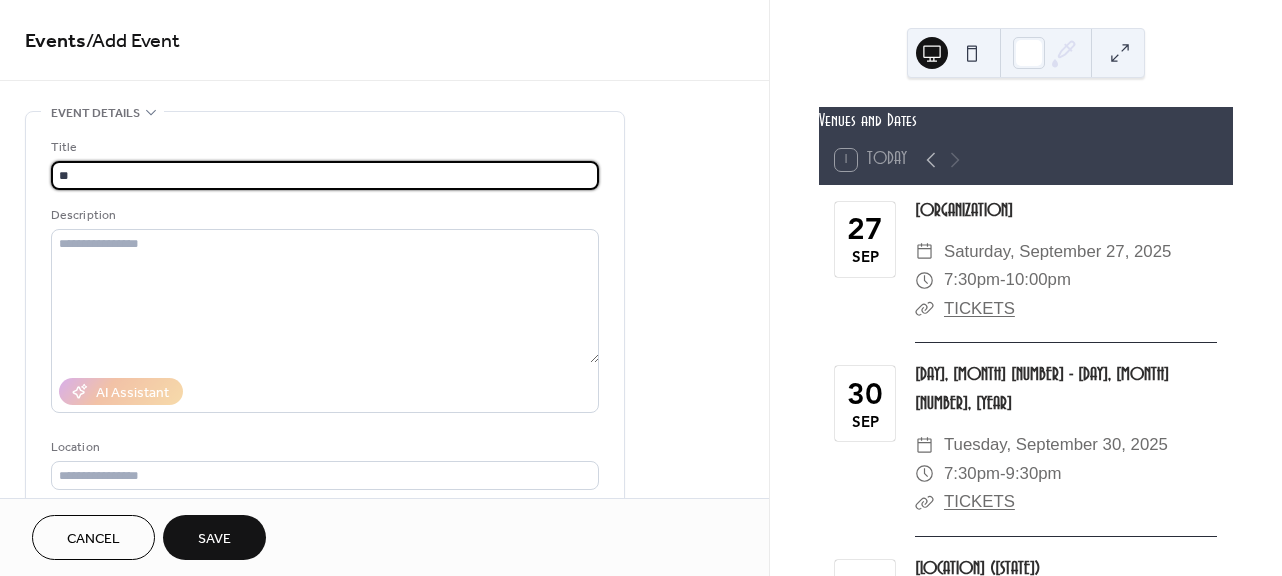 type on "*" 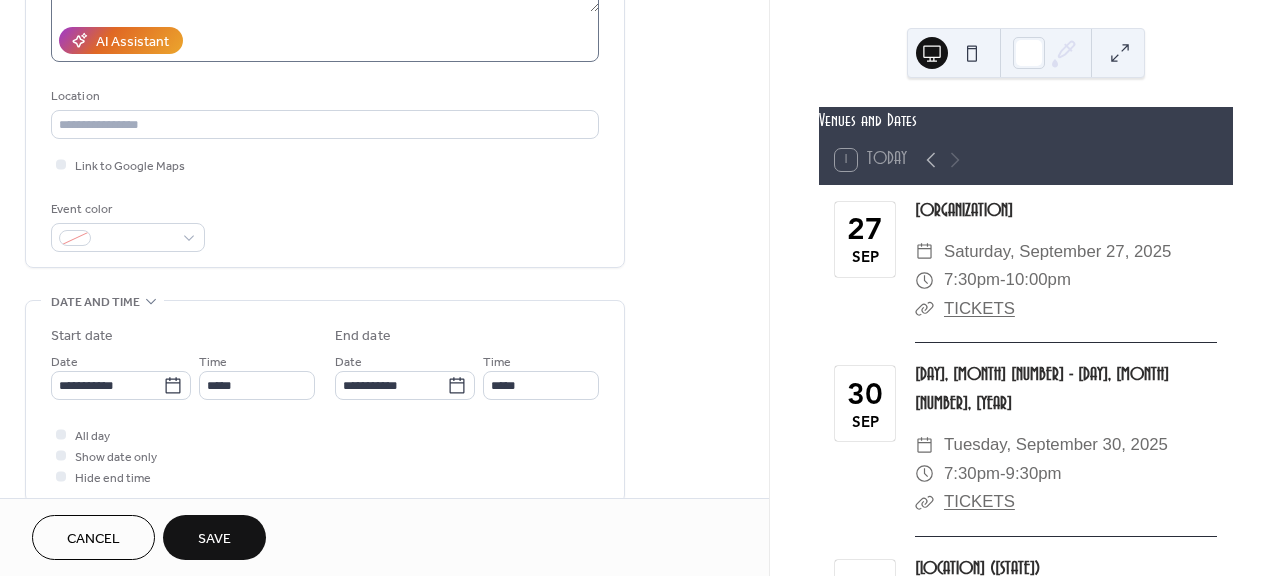 scroll, scrollTop: 411, scrollLeft: 0, axis: vertical 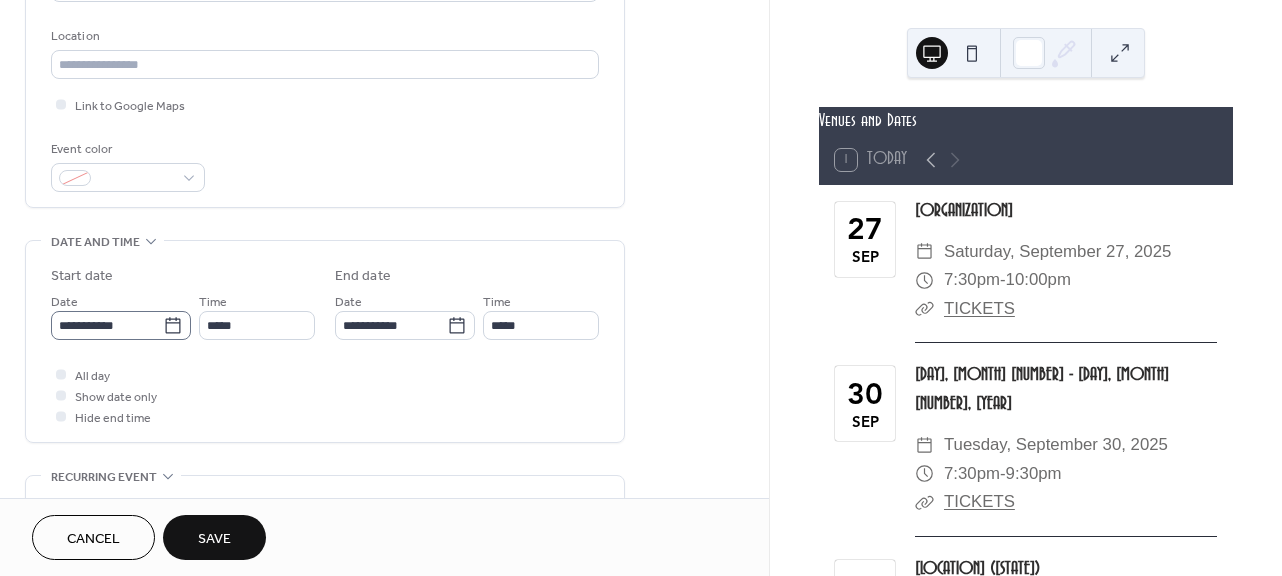 type on "**********" 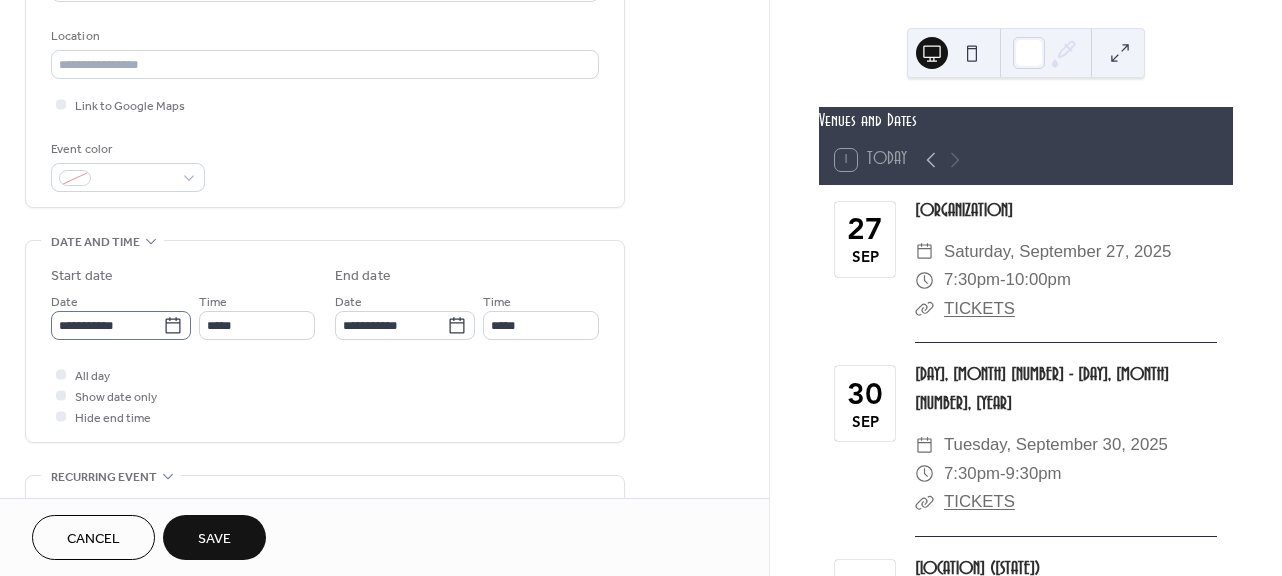 click 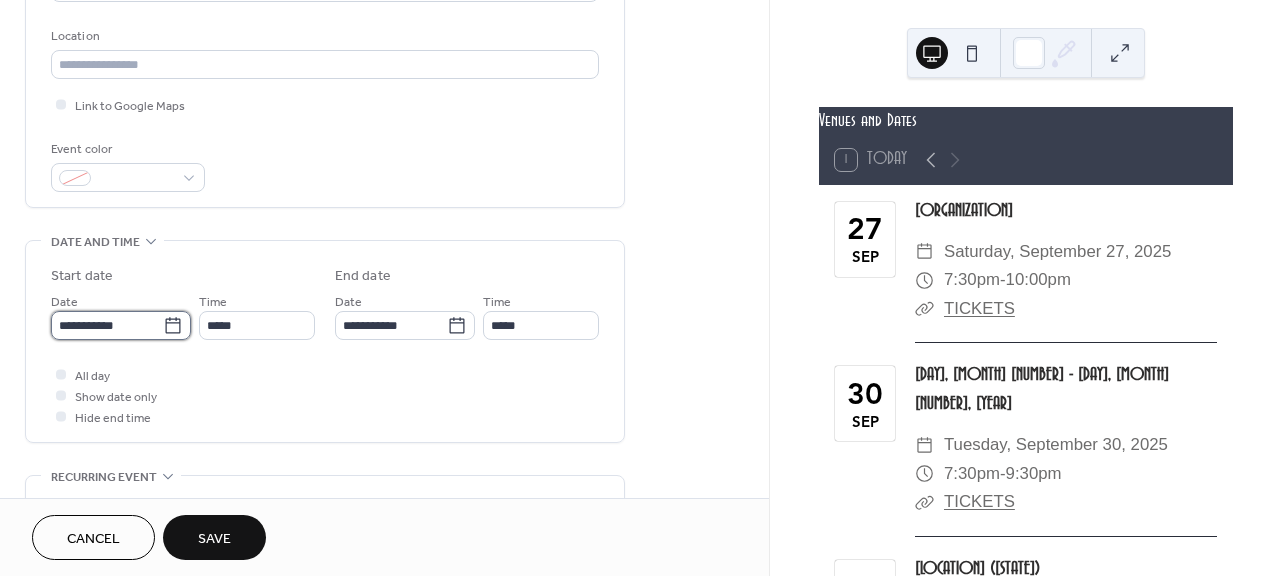 click on "**********" at bounding box center [107, 325] 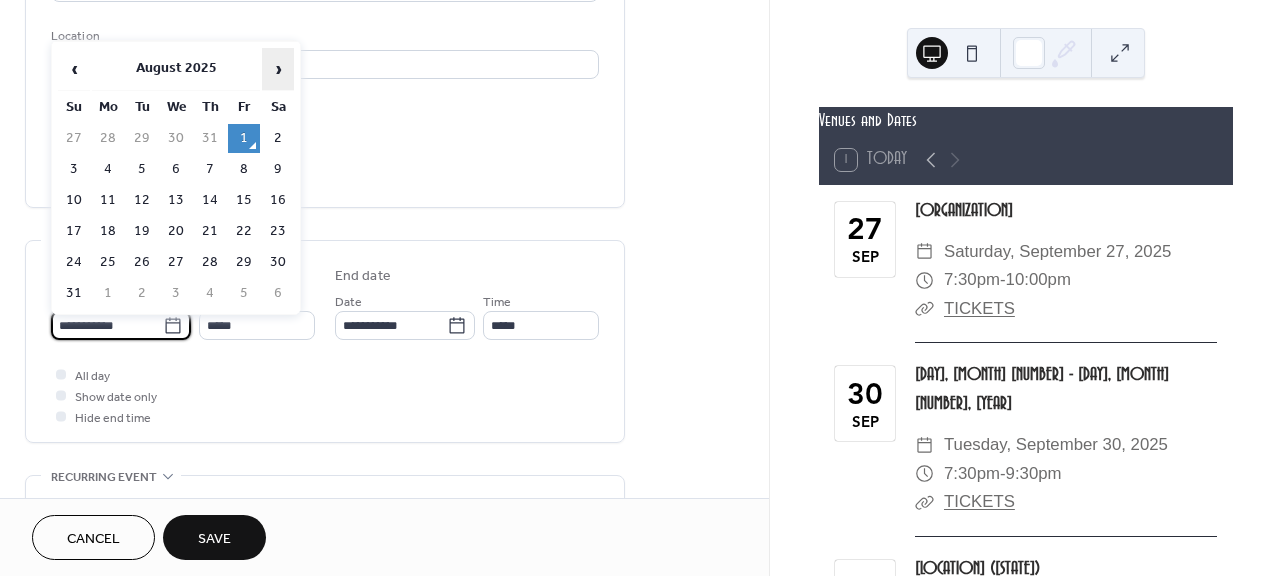 click on "›" at bounding box center [278, 69] 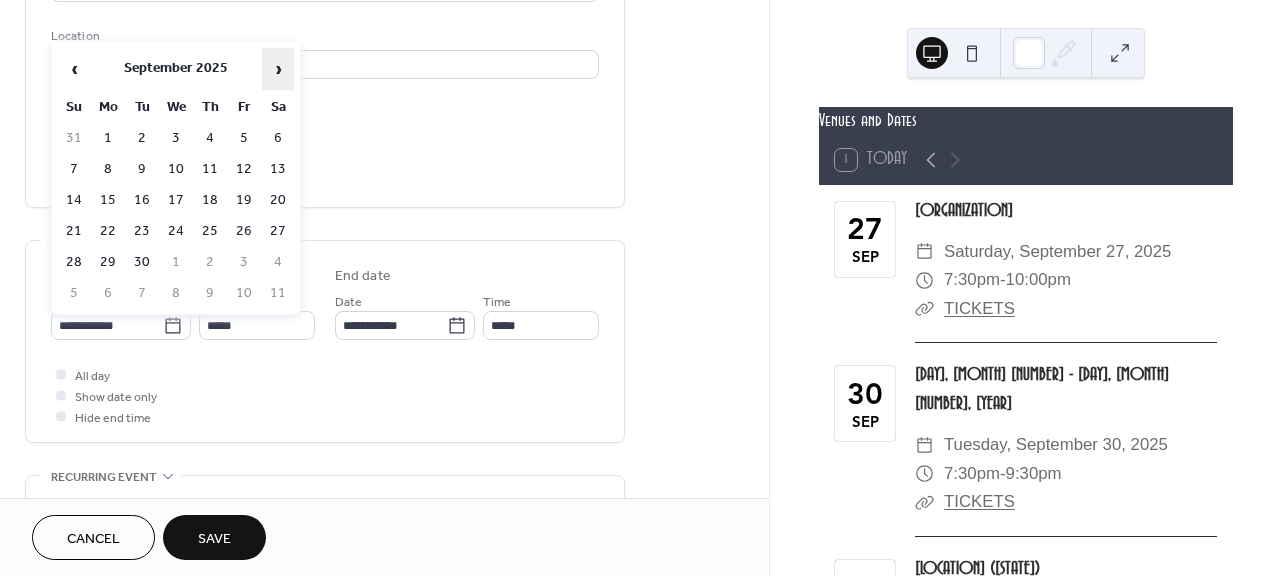 click on "›" at bounding box center (278, 69) 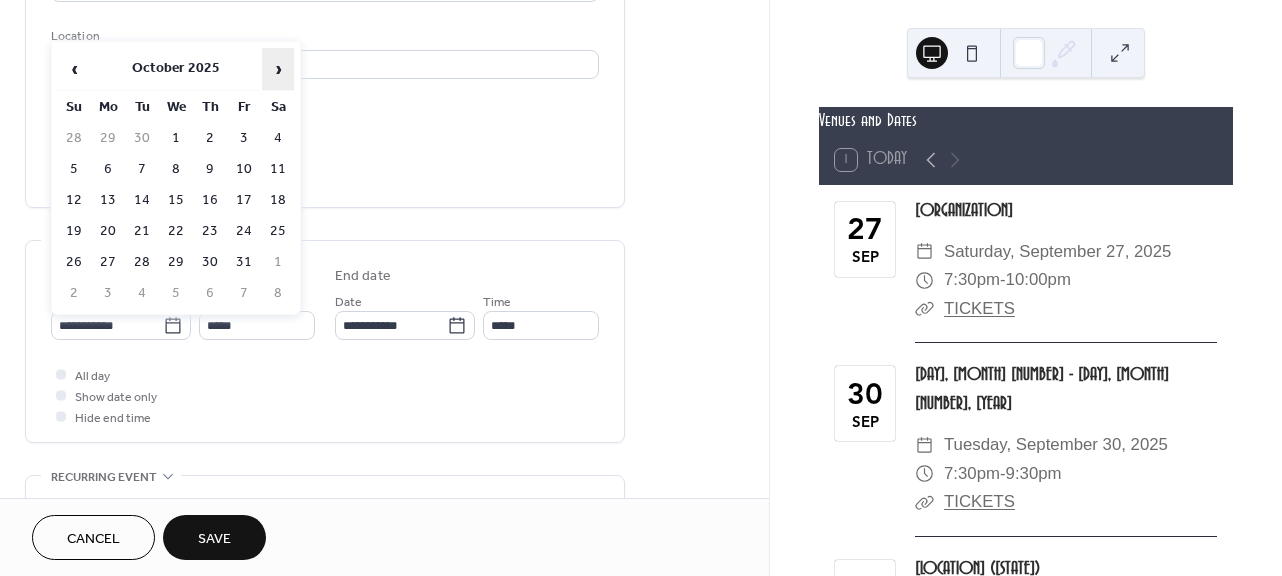 click on "›" at bounding box center [278, 69] 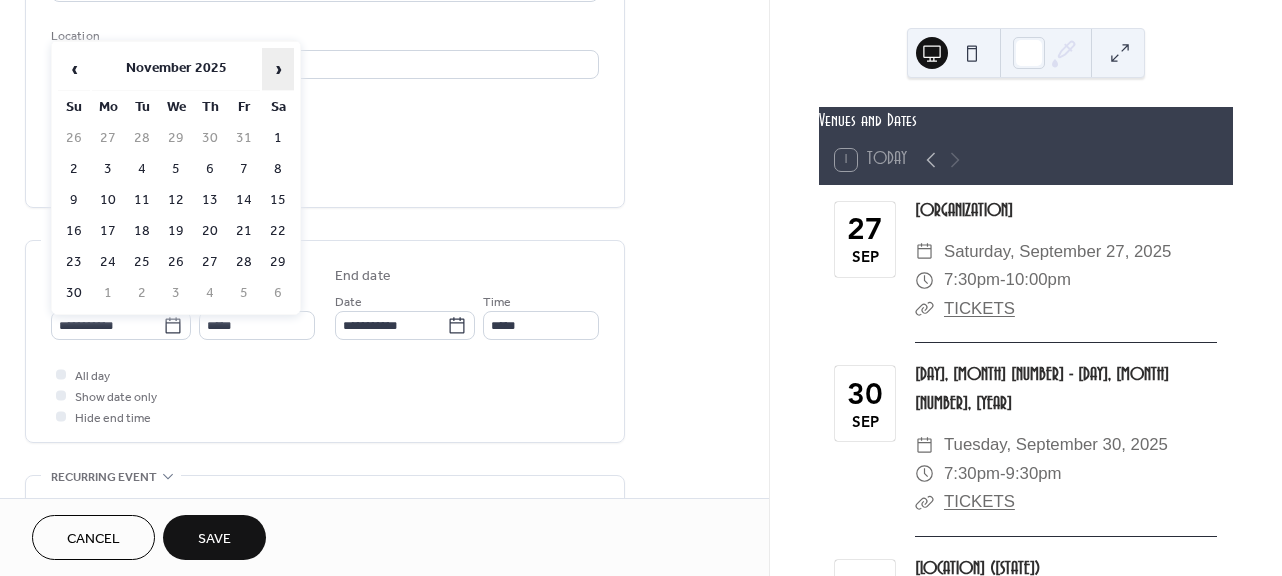 click on "›" at bounding box center [278, 69] 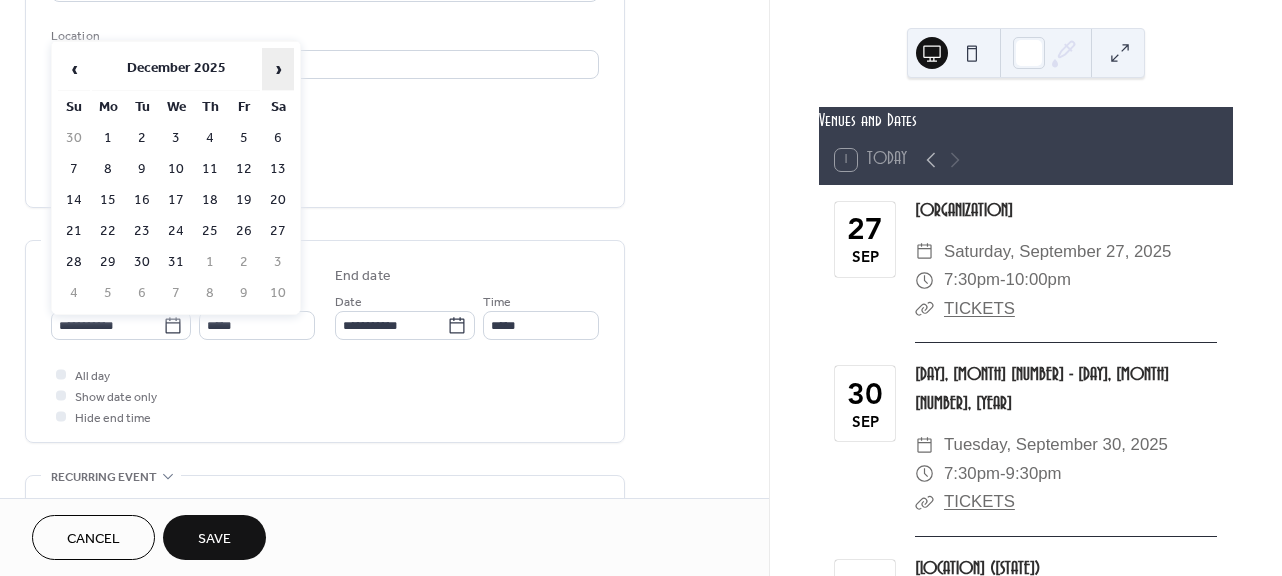 click on "›" at bounding box center (278, 69) 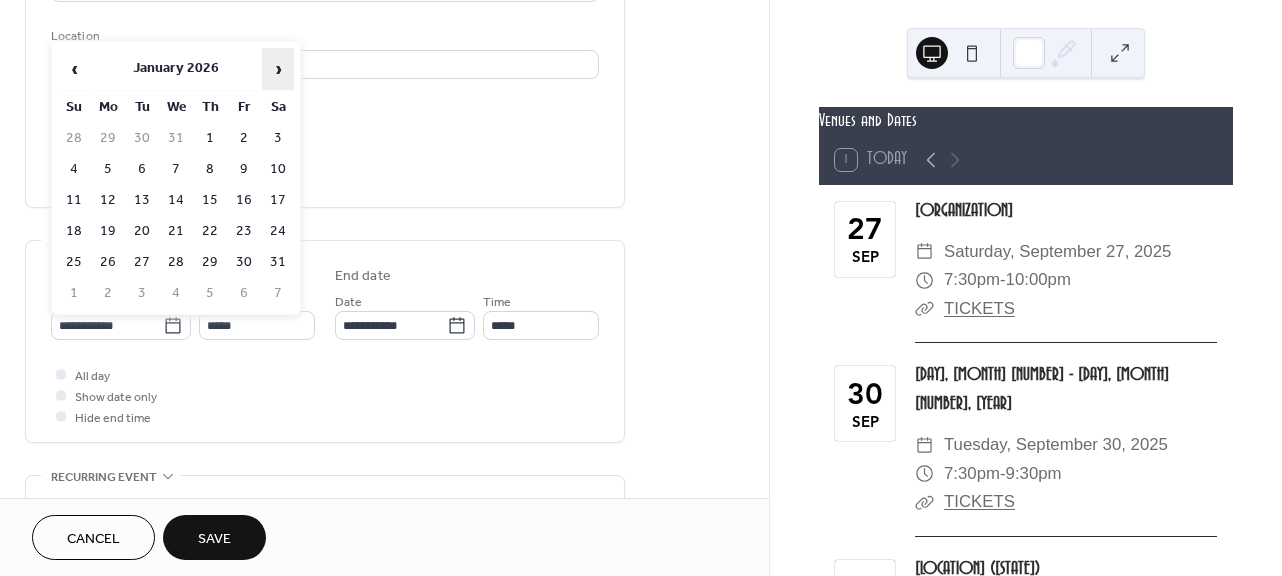 click on "›" at bounding box center (278, 69) 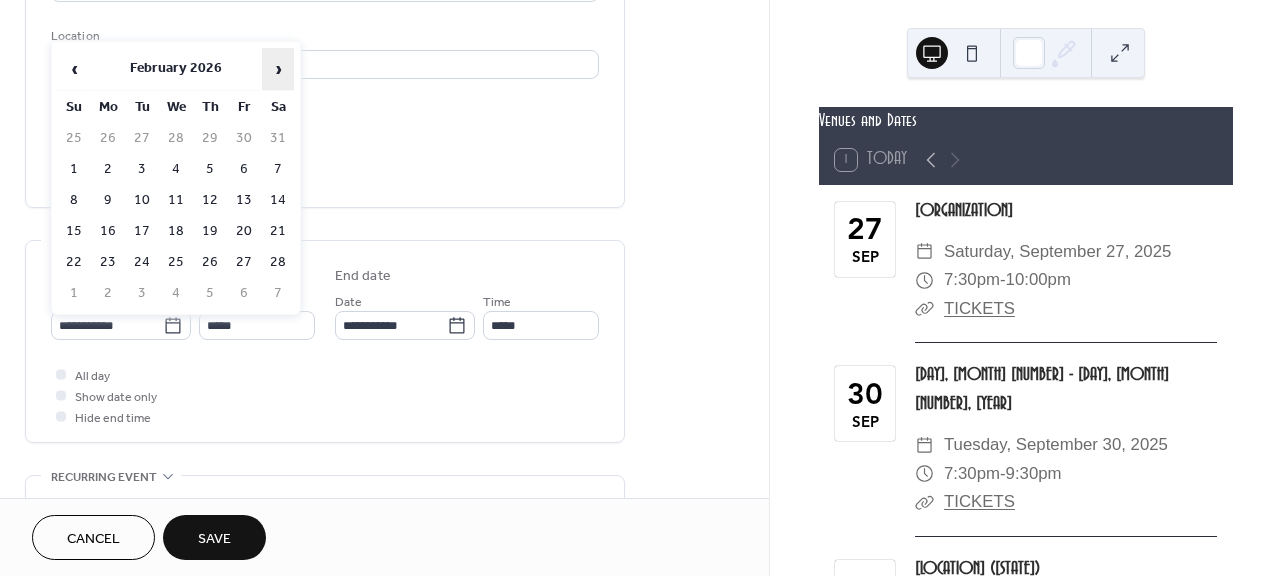 click on "›" at bounding box center [278, 69] 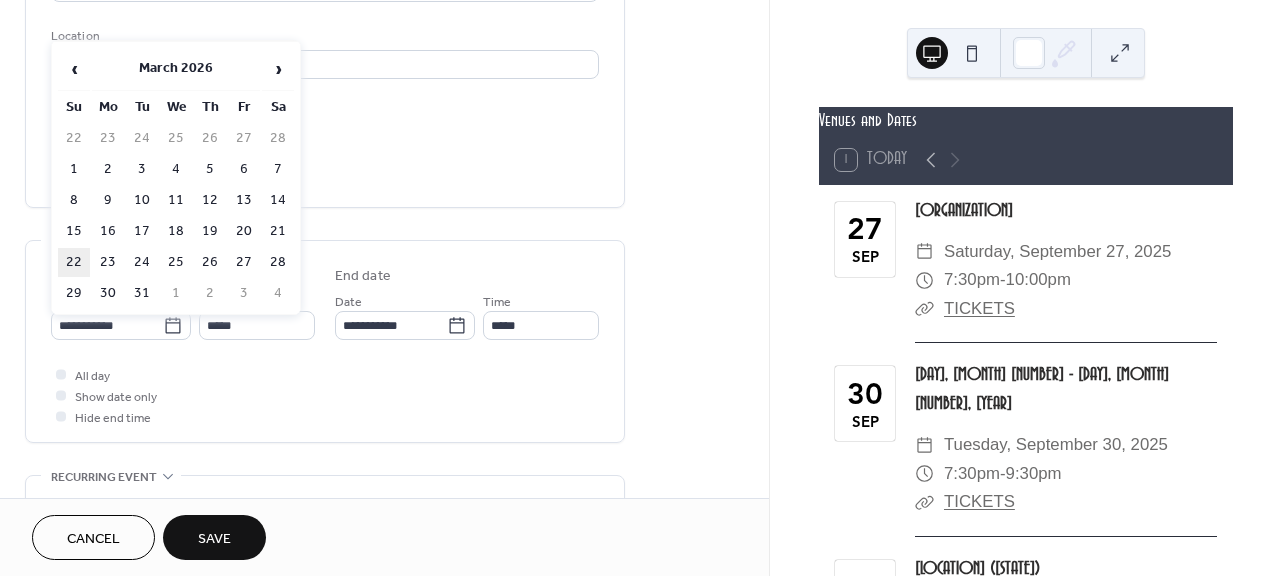 click on "22" at bounding box center (74, 262) 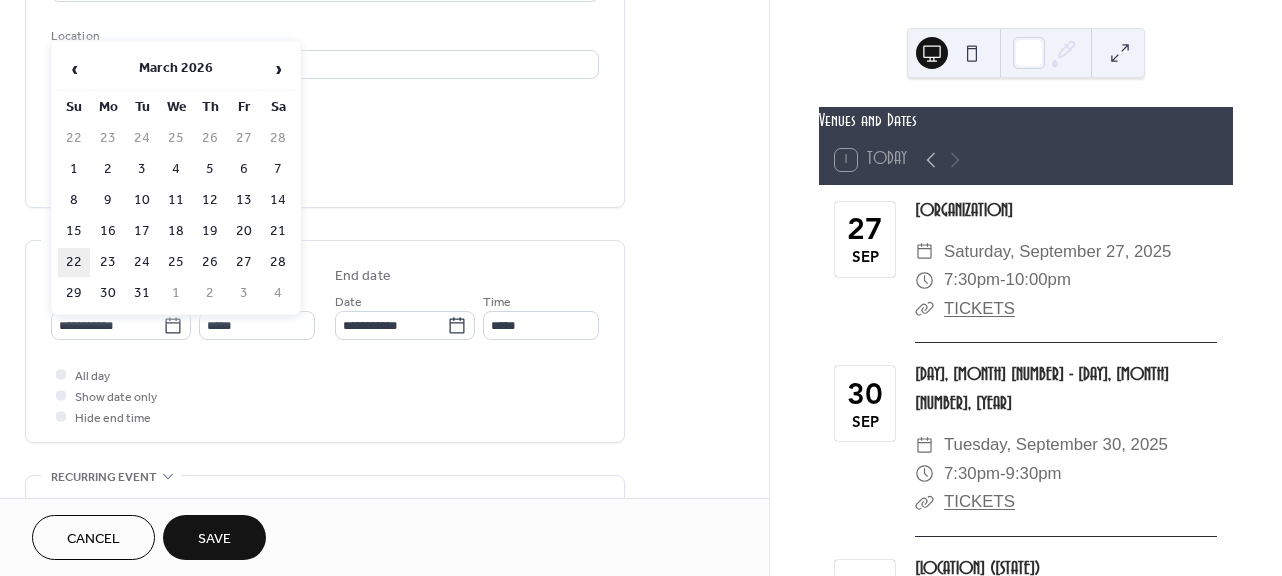 type on "**********" 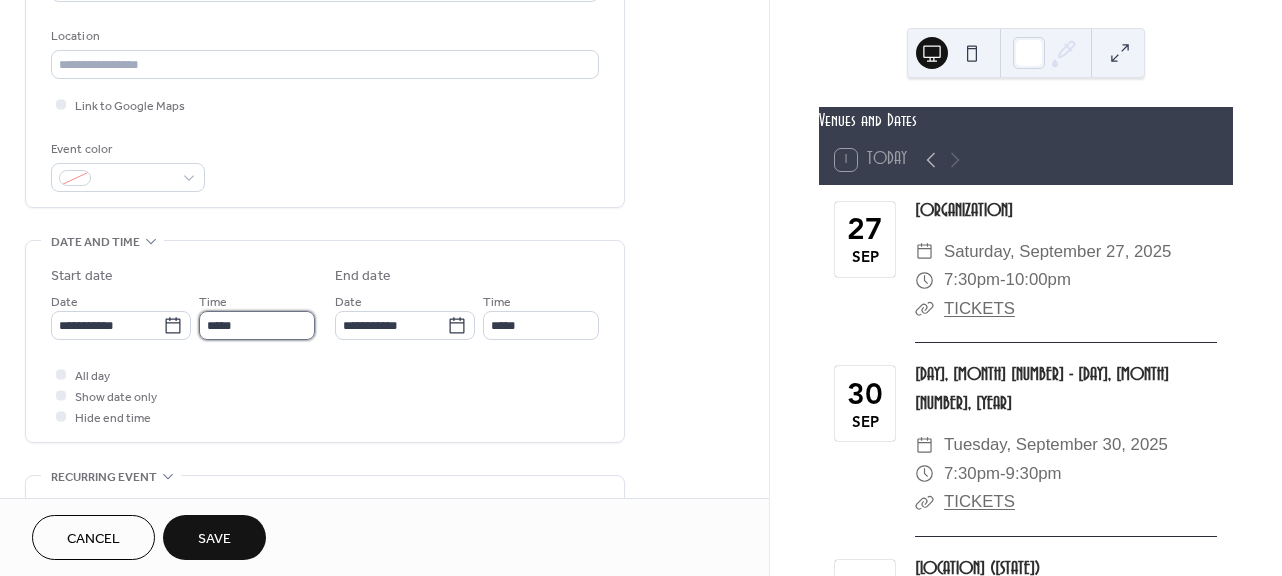 click on "*****" at bounding box center (257, 325) 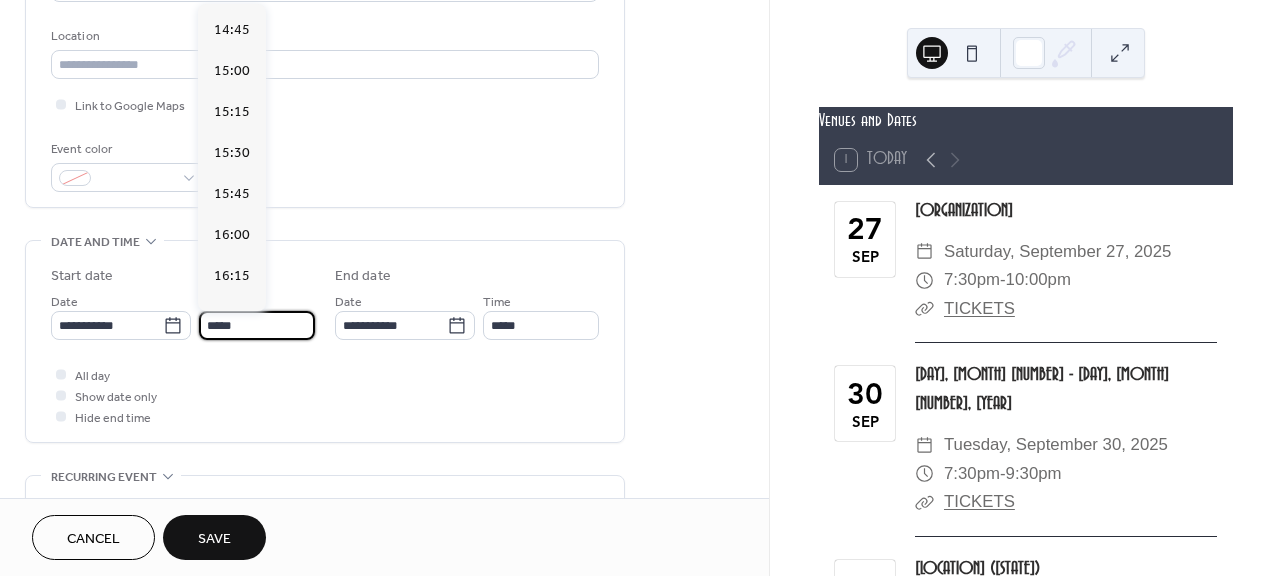 scroll, scrollTop: 2449, scrollLeft: 0, axis: vertical 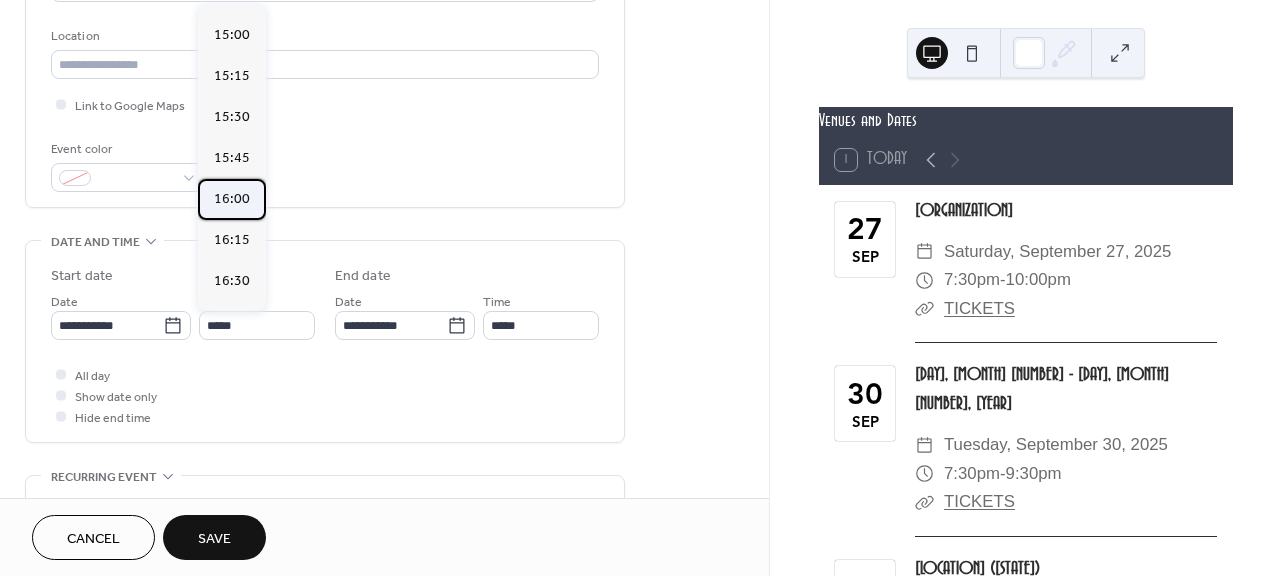 click on "16:00" at bounding box center (232, 199) 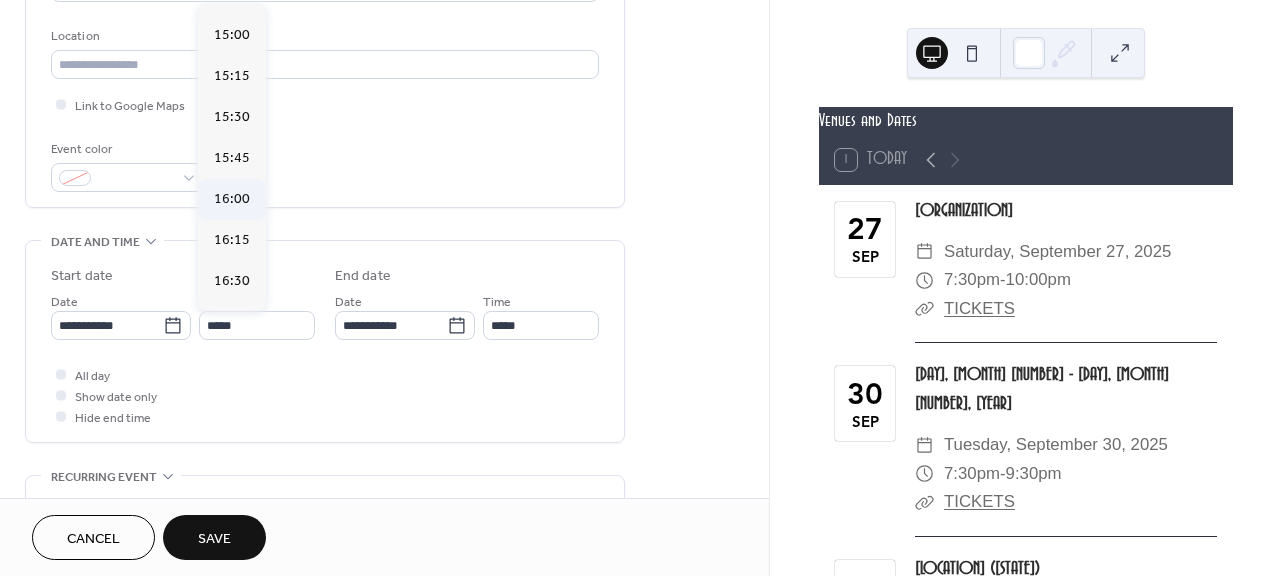 type on "*****" 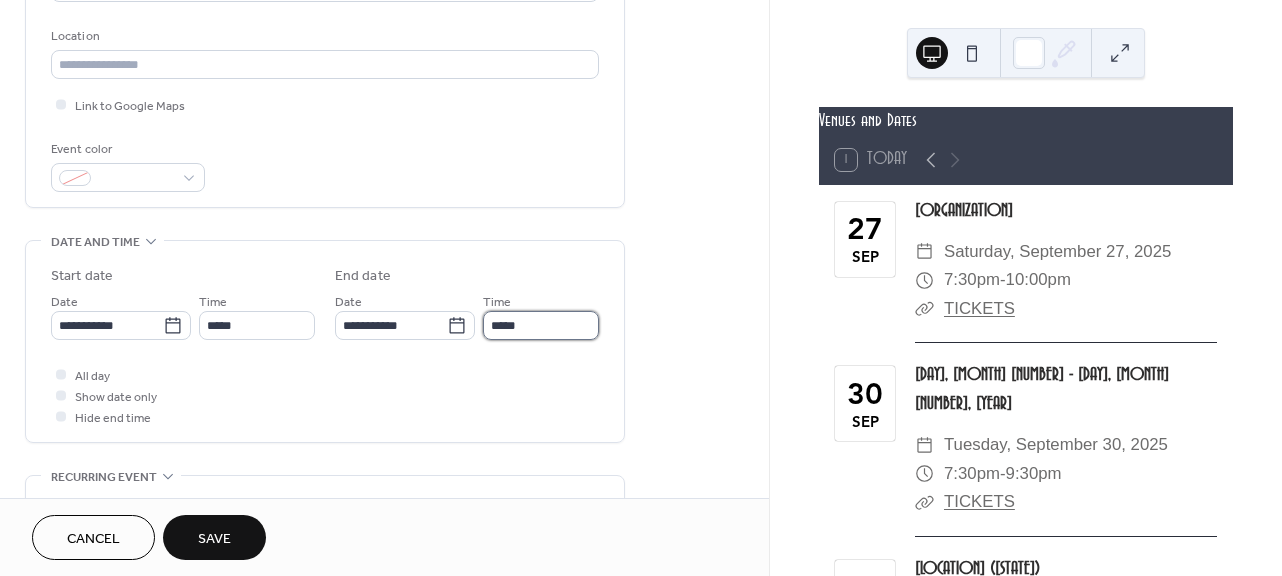 click on "*****" at bounding box center (541, 325) 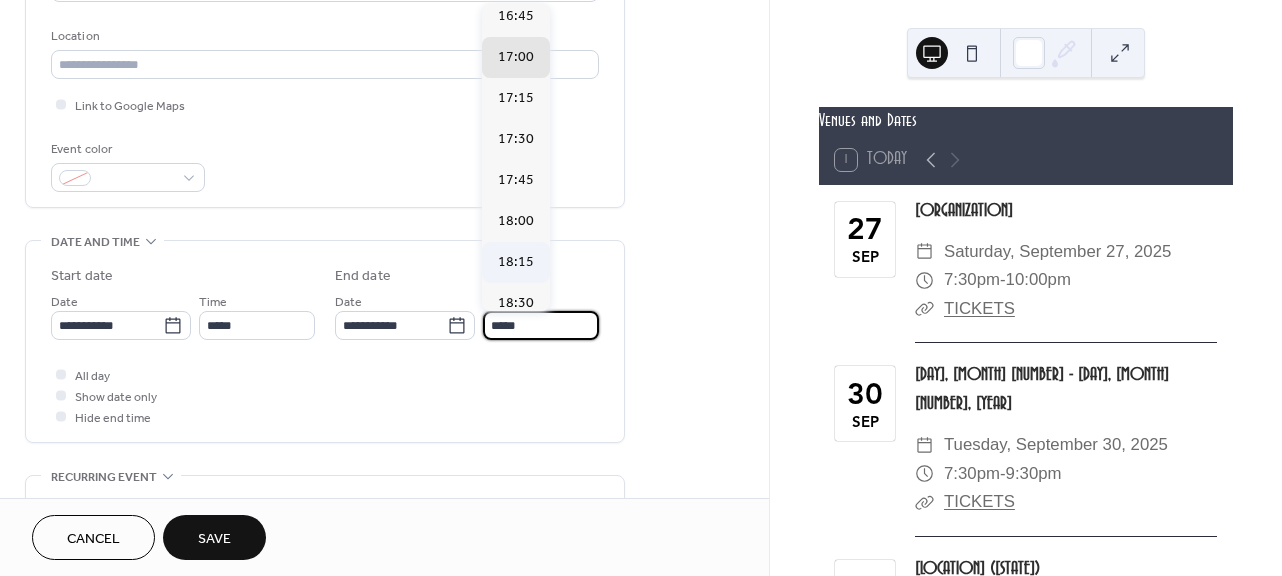 scroll, scrollTop: 97, scrollLeft: 0, axis: vertical 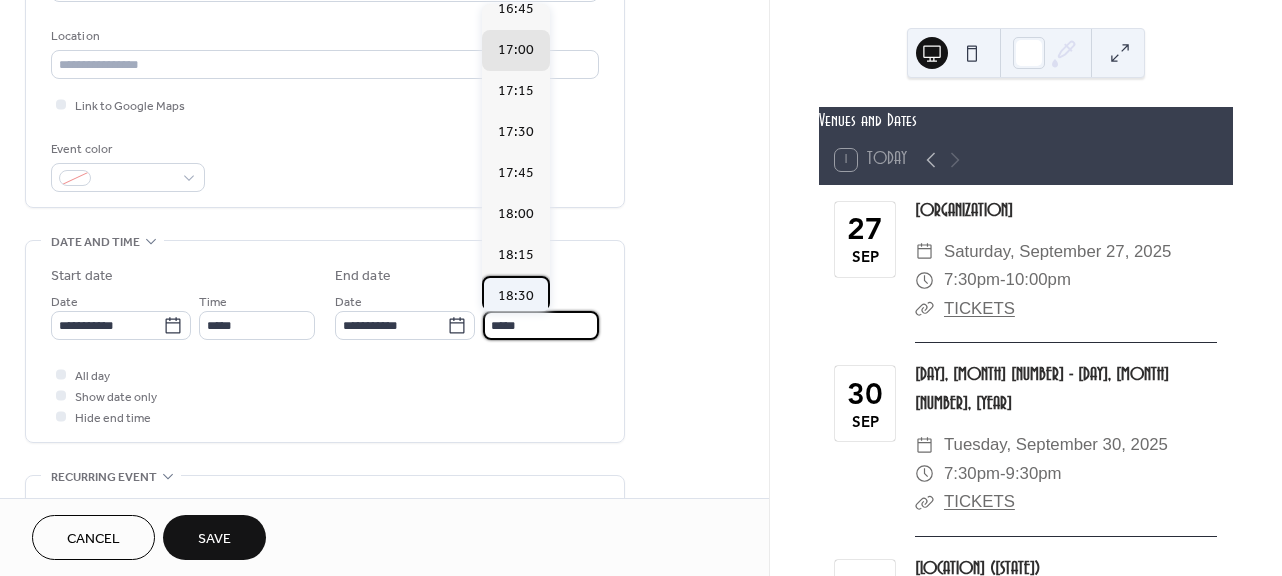 click on "18:30" at bounding box center (516, 296) 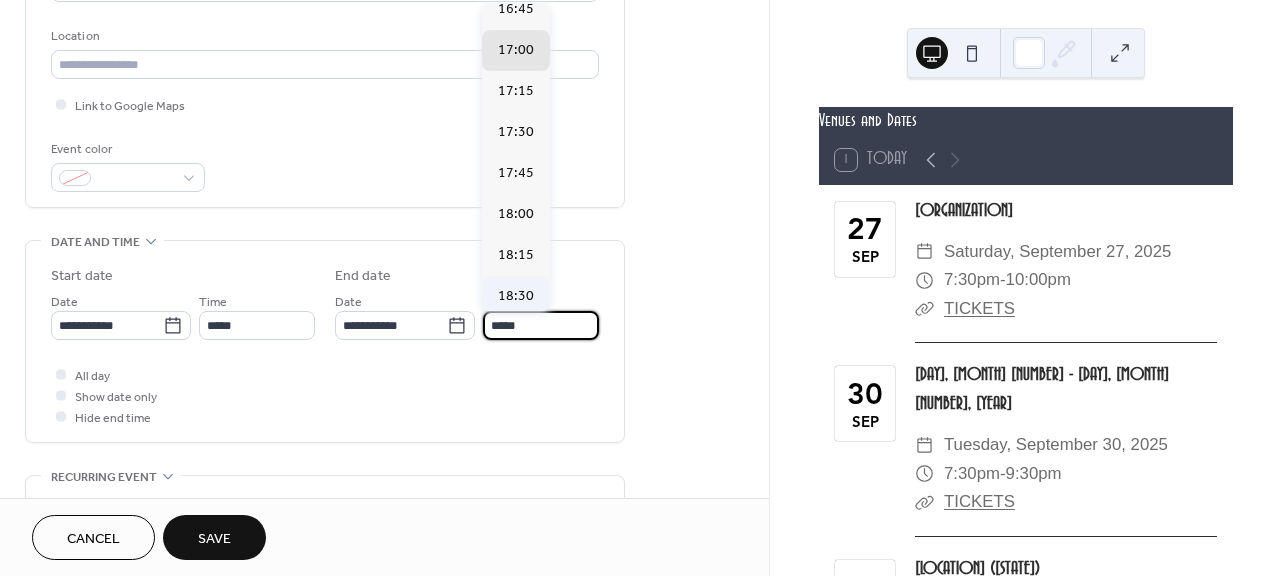 type on "*****" 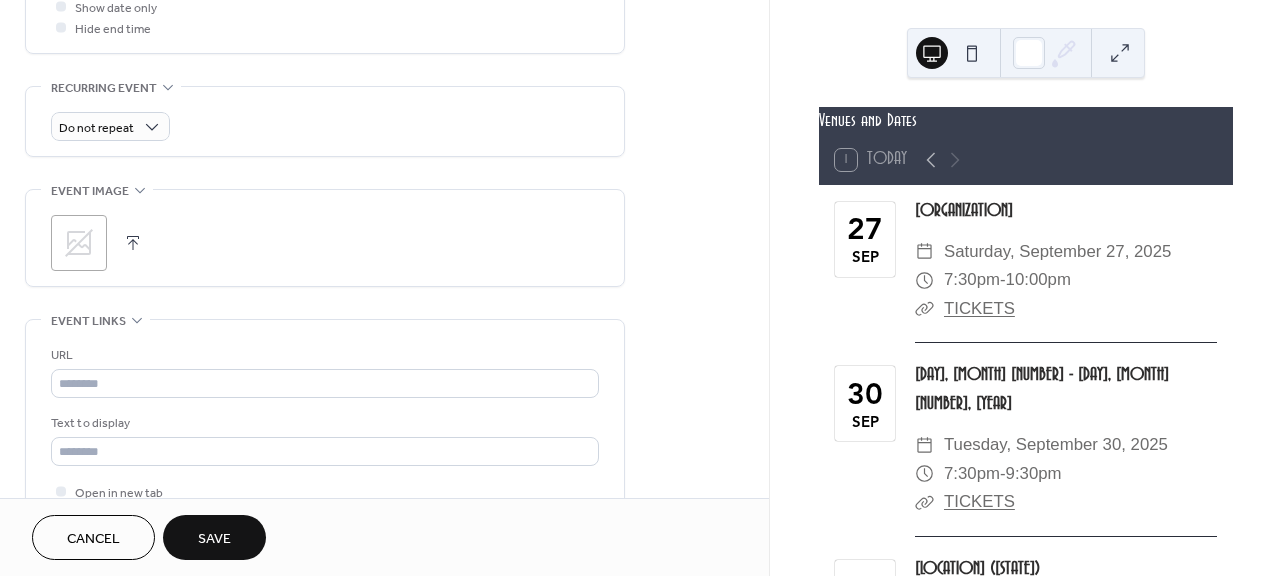 scroll, scrollTop: 988, scrollLeft: 0, axis: vertical 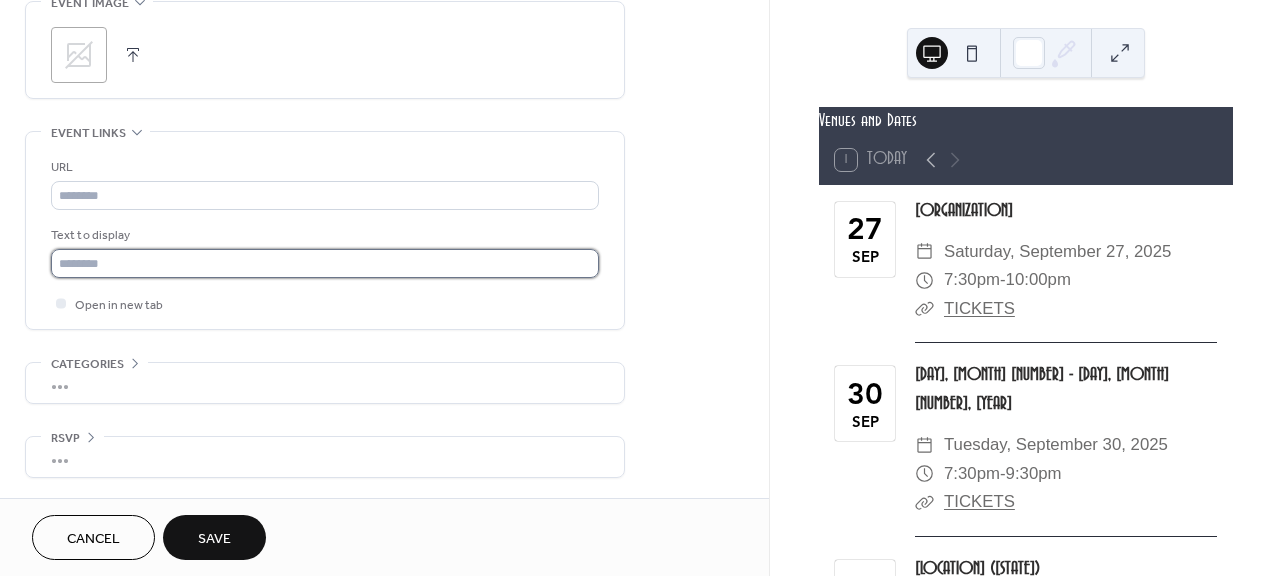 click at bounding box center [325, 263] 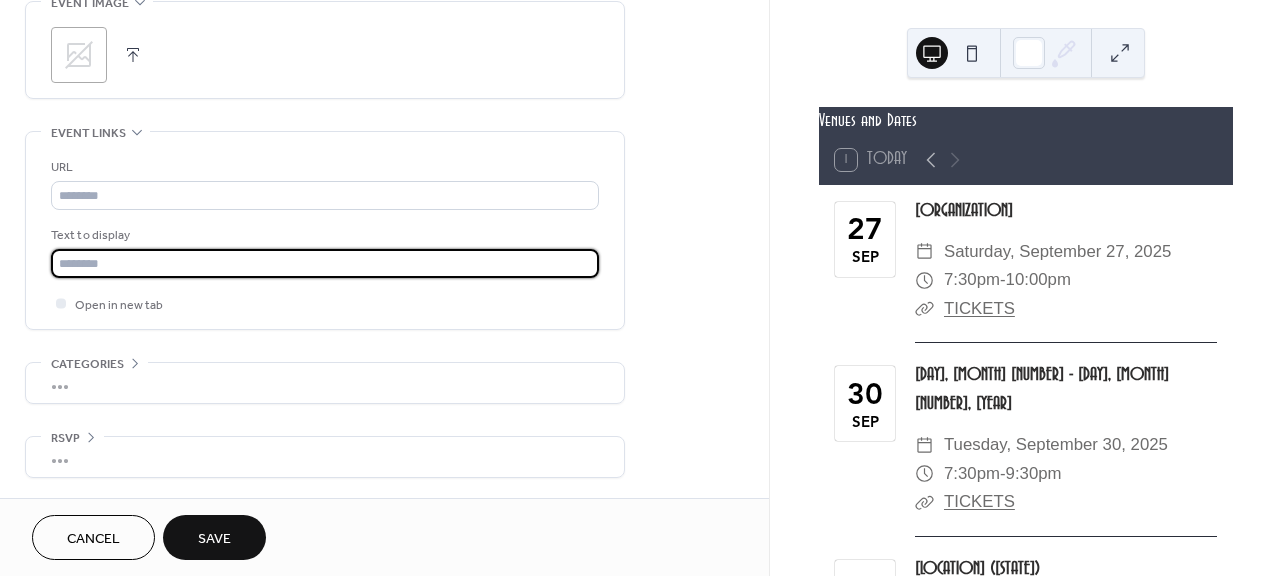 type on "**********" 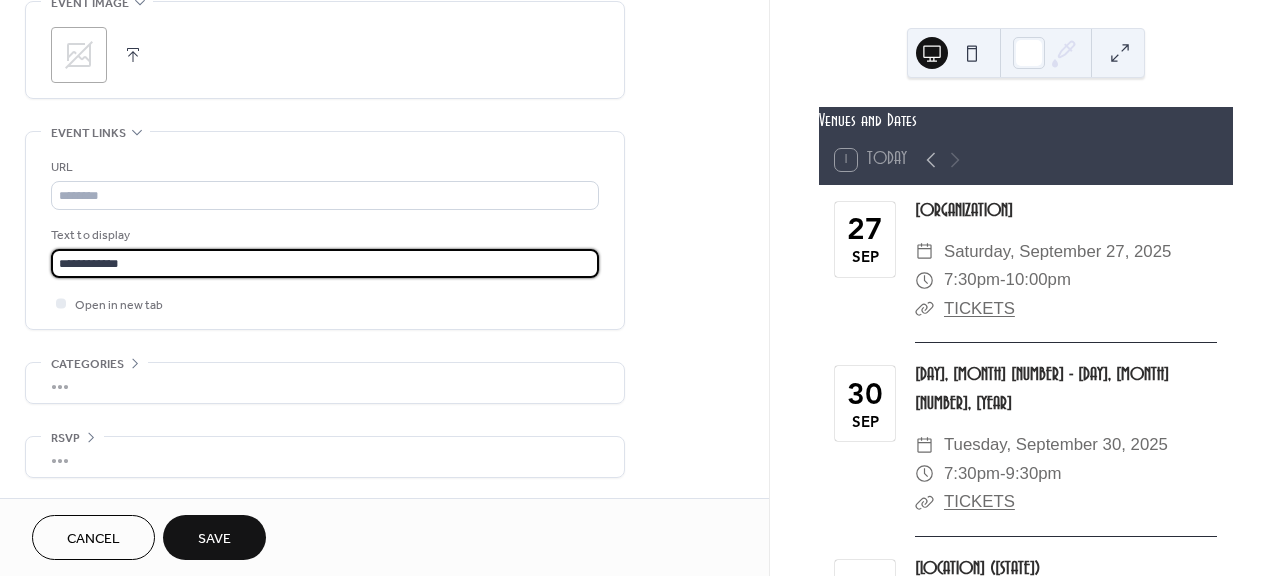 click on "Save" at bounding box center (214, 539) 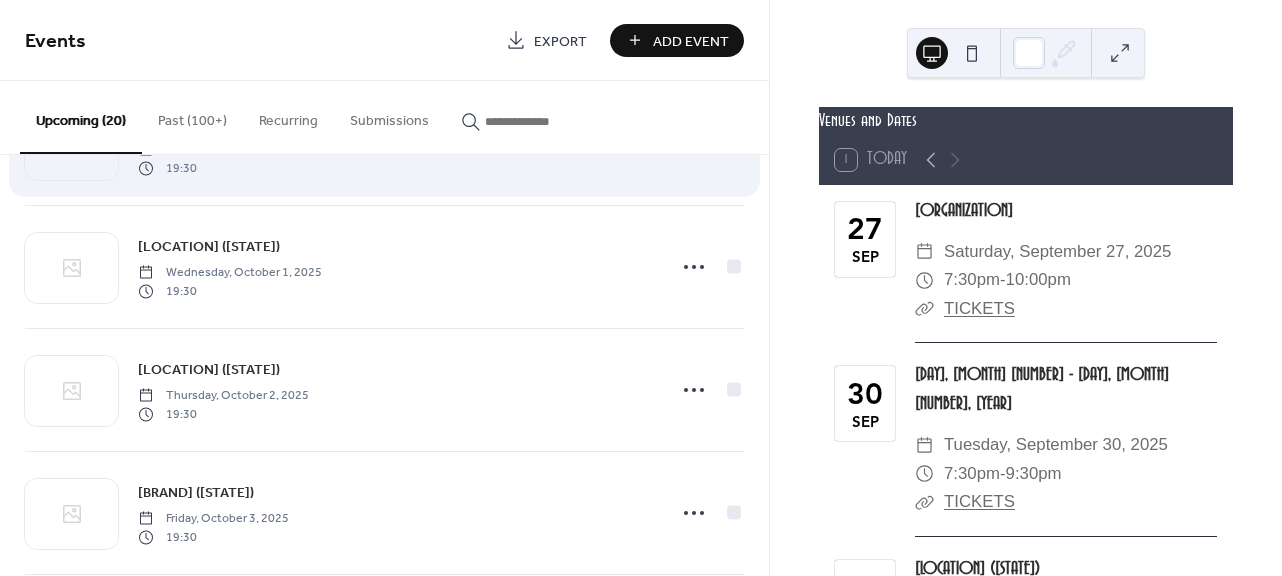 scroll, scrollTop: 0, scrollLeft: 0, axis: both 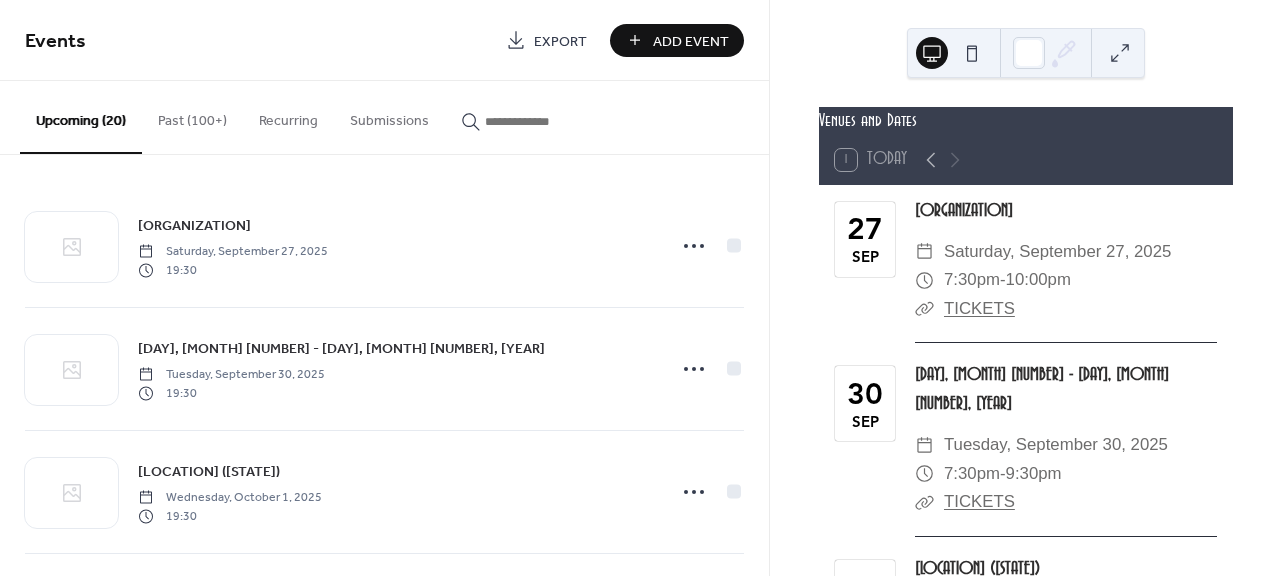 click on "Add Event" at bounding box center [691, 41] 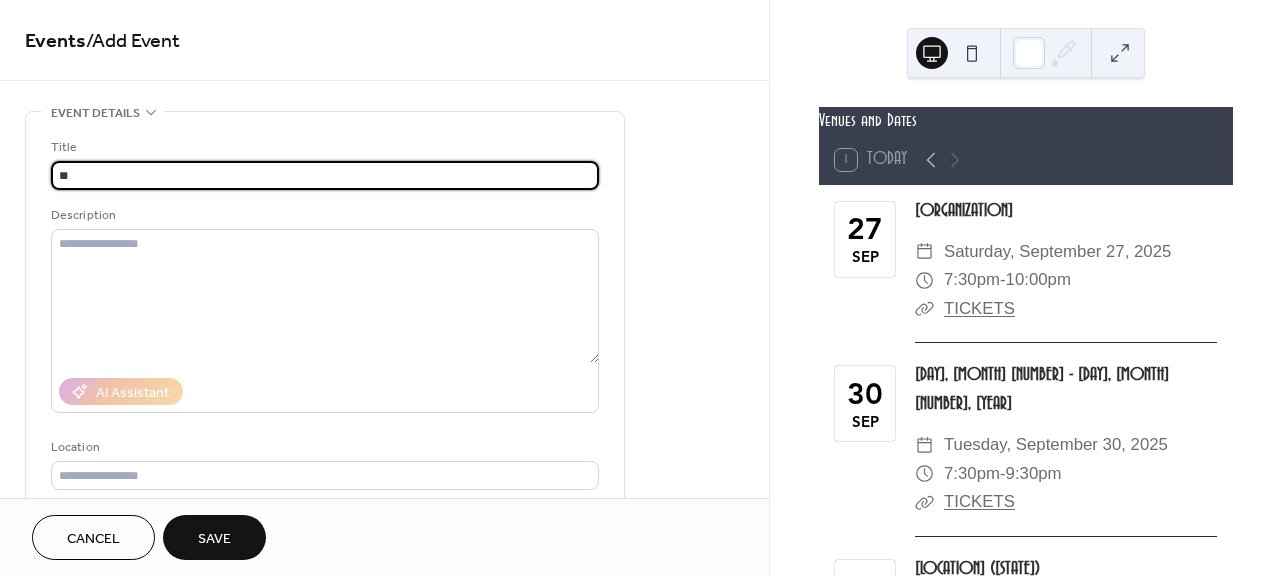 type on "*" 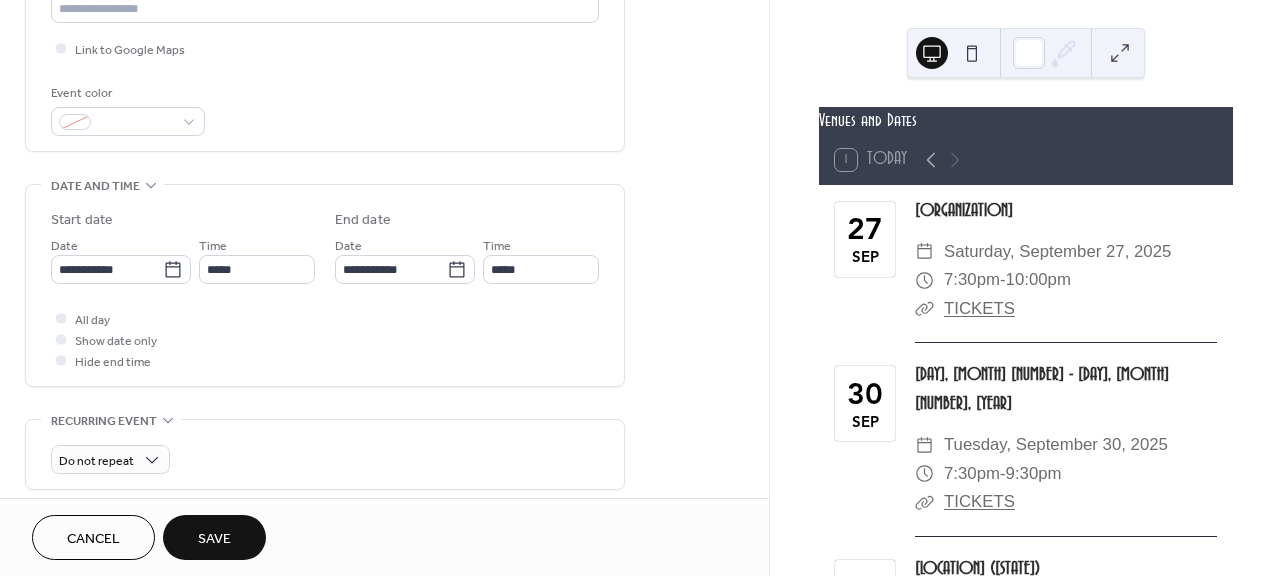 scroll, scrollTop: 536, scrollLeft: 0, axis: vertical 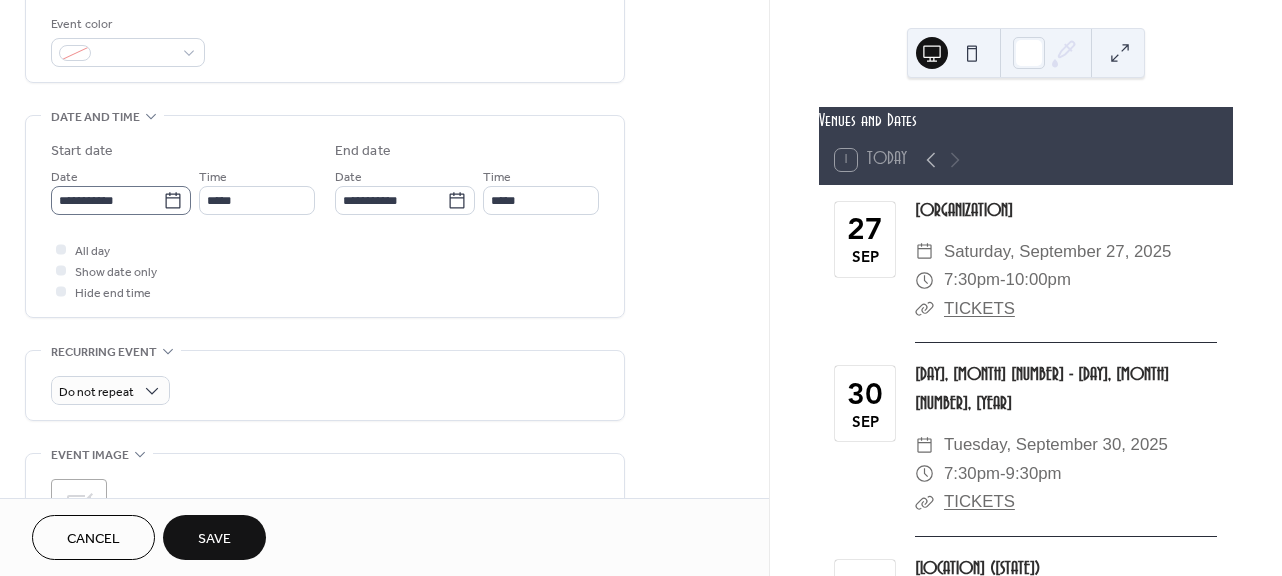 type on "**********" 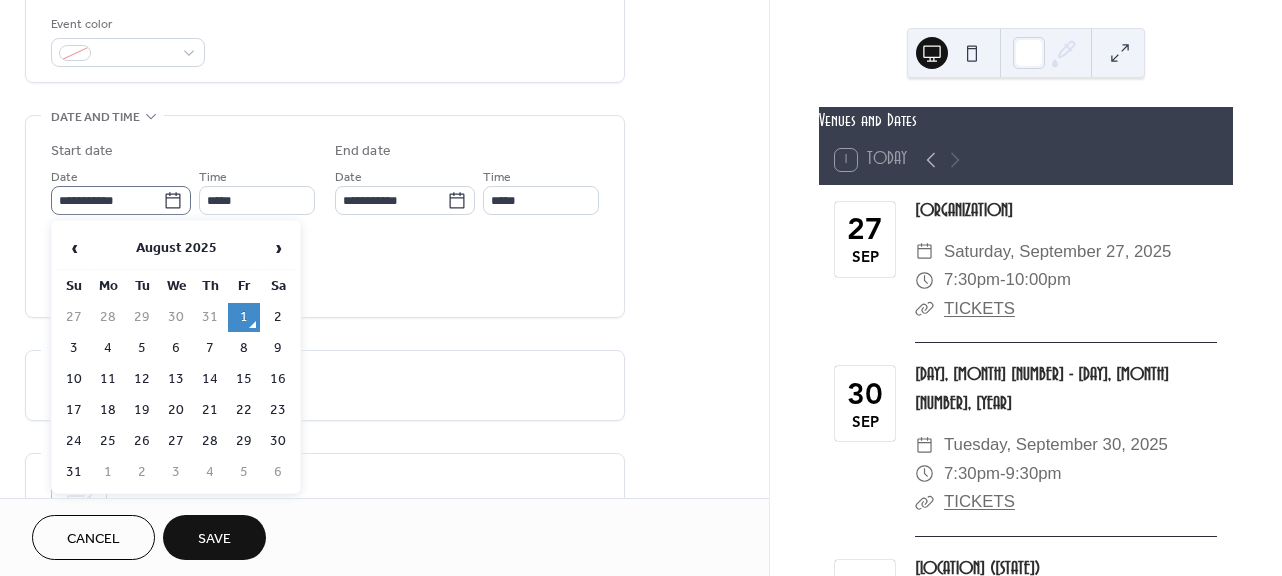 click 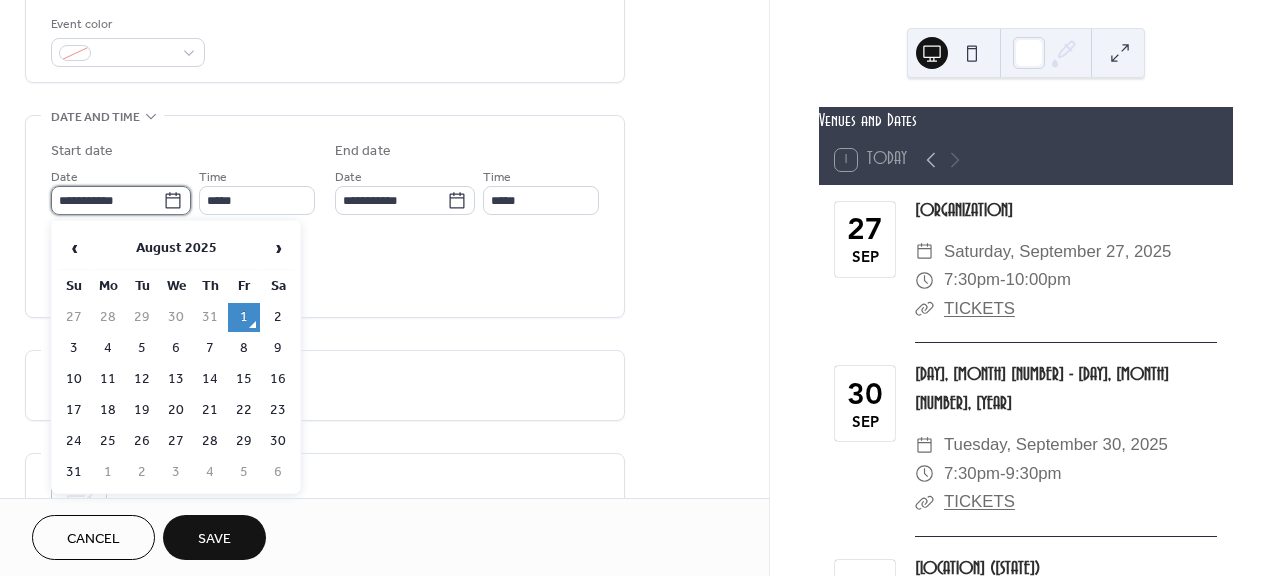 click on "**********" at bounding box center (107, 200) 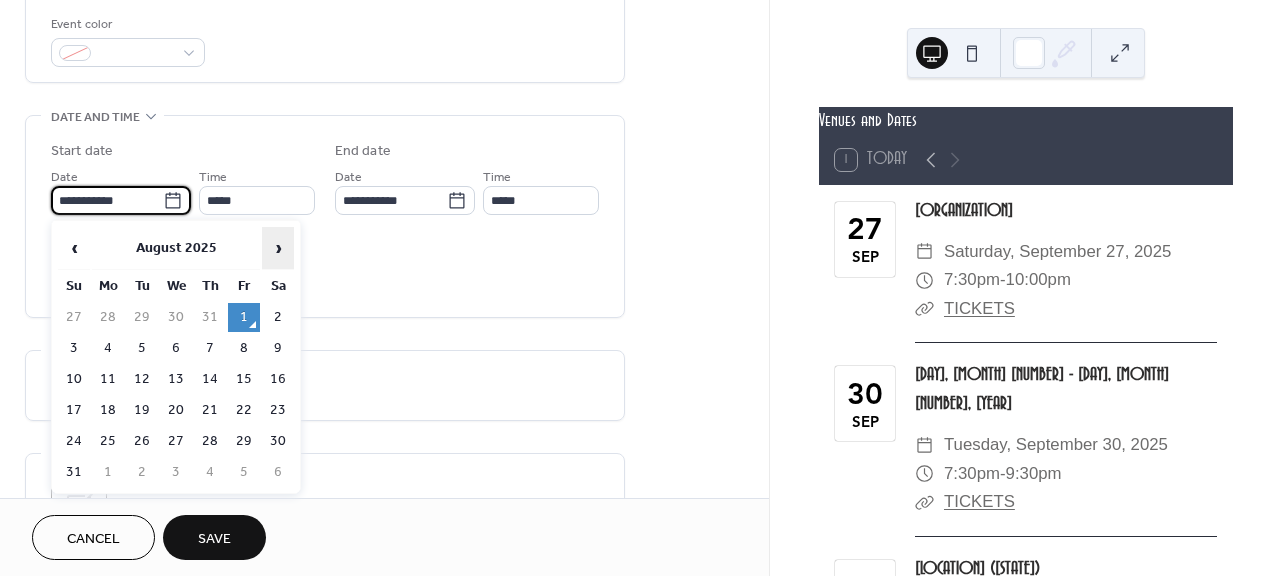 click on "›" at bounding box center (278, 248) 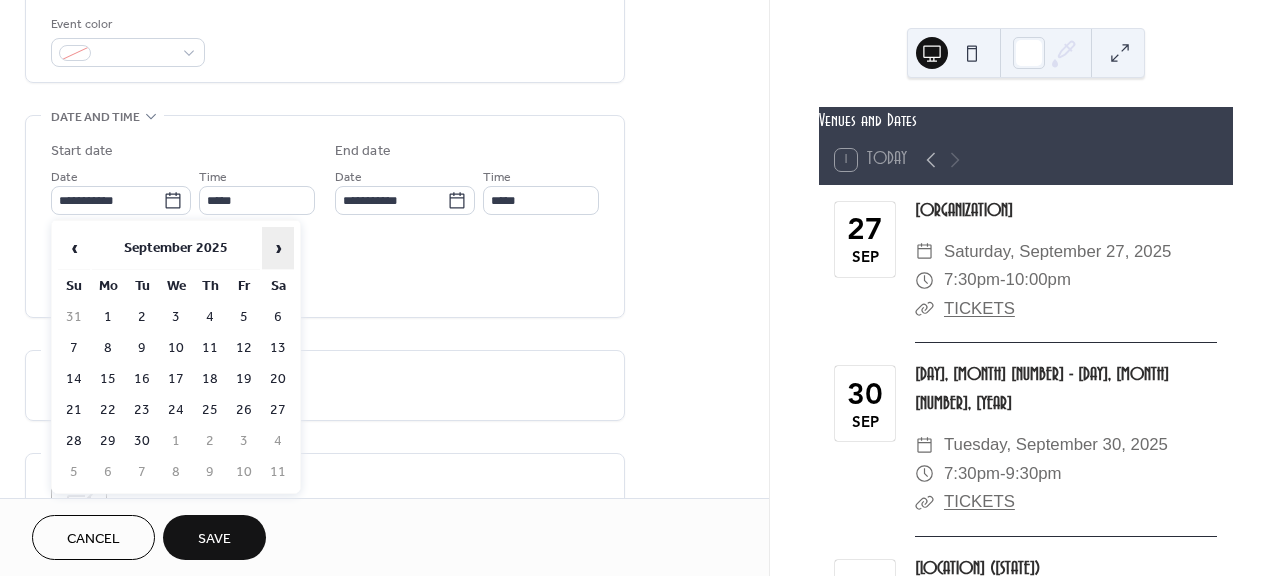 click on "›" at bounding box center [278, 248] 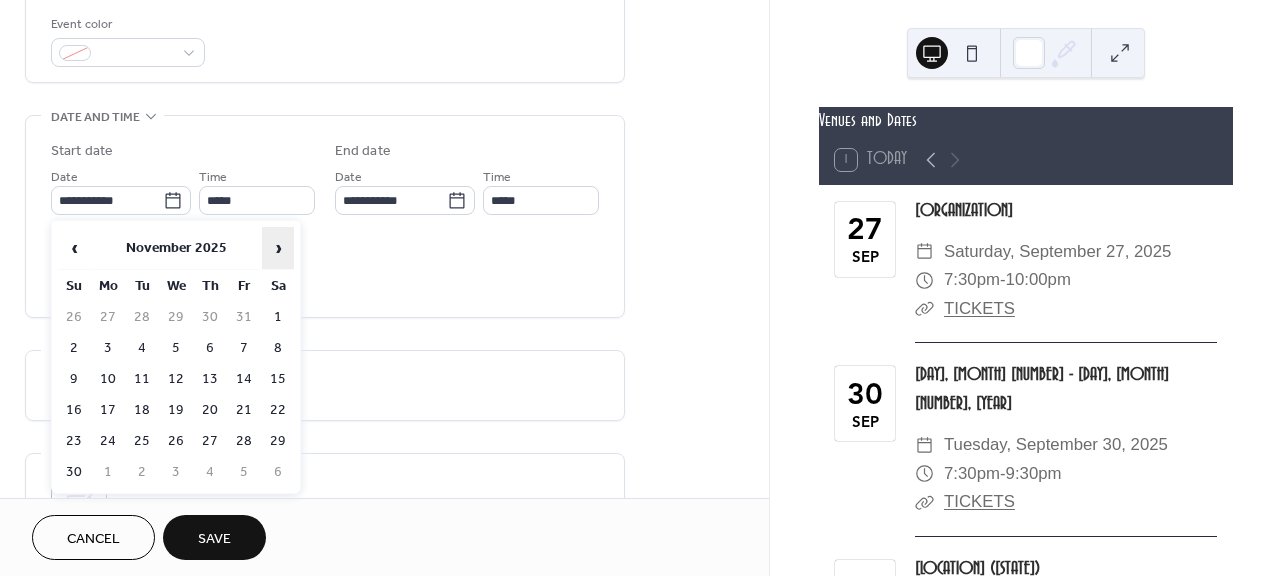 click on "›" at bounding box center (278, 248) 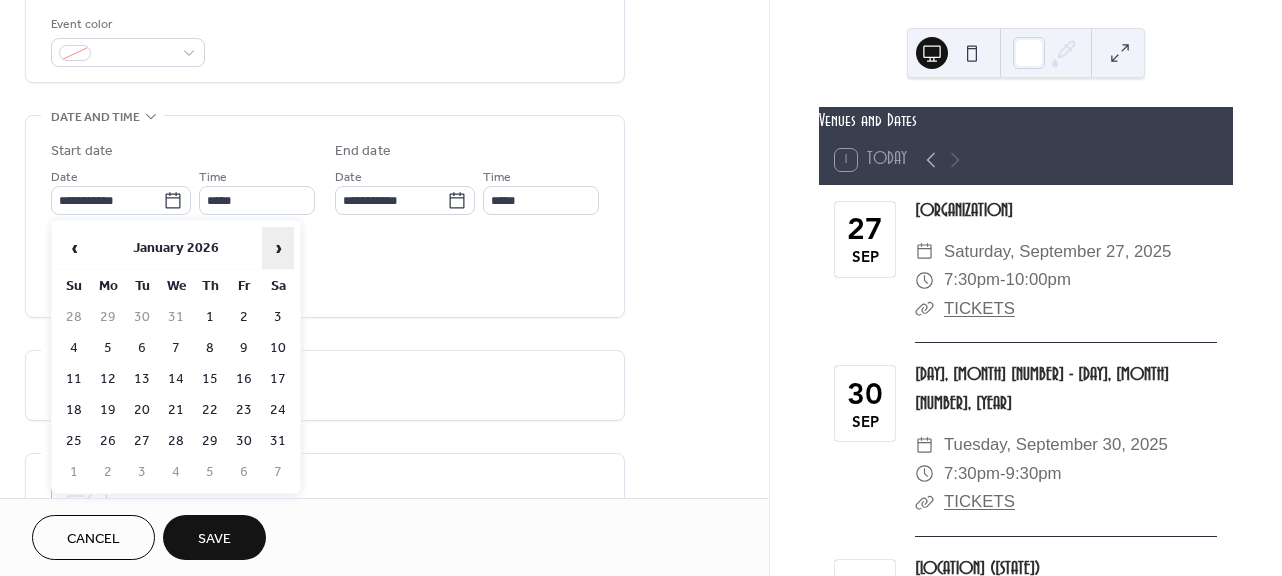 click on "›" at bounding box center (278, 248) 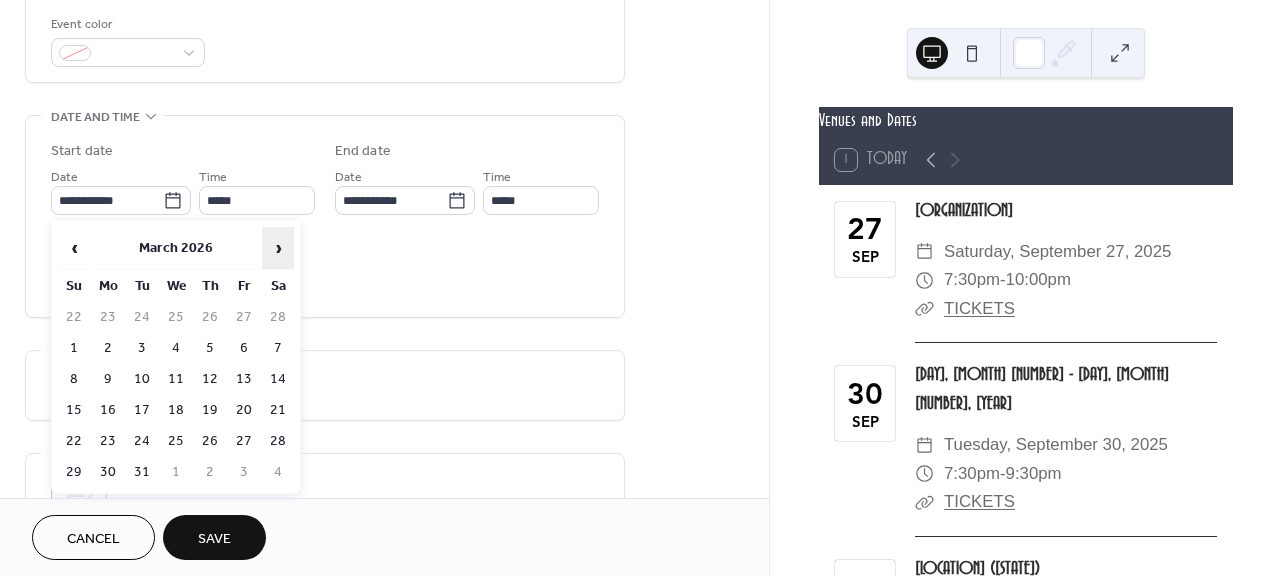 click on "›" at bounding box center (278, 248) 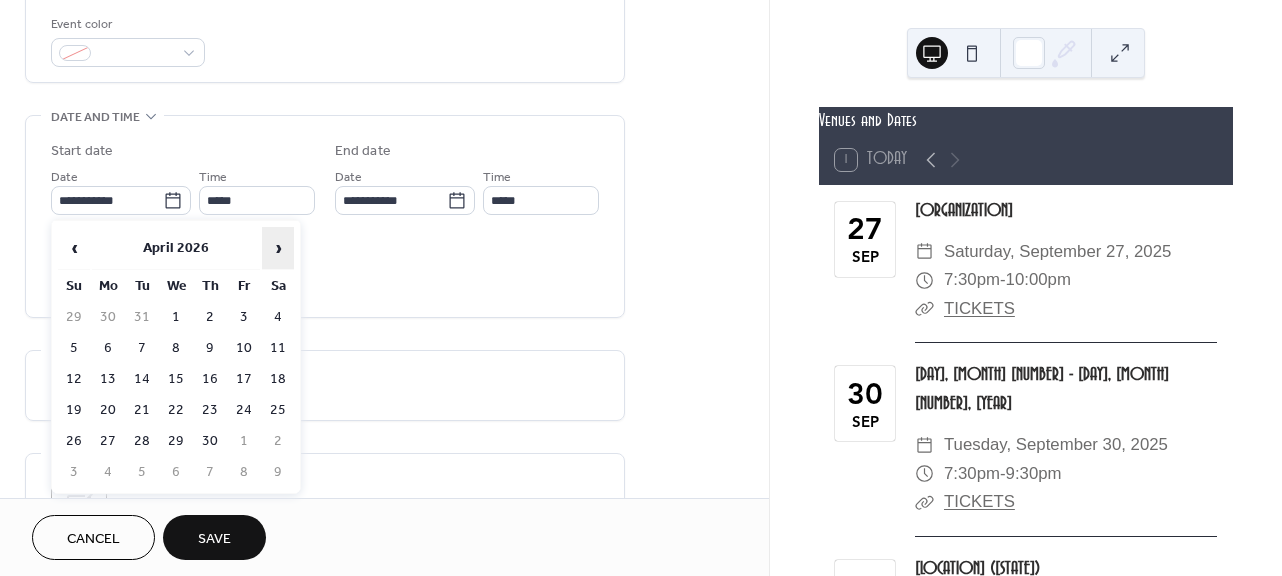 click on "›" at bounding box center (278, 248) 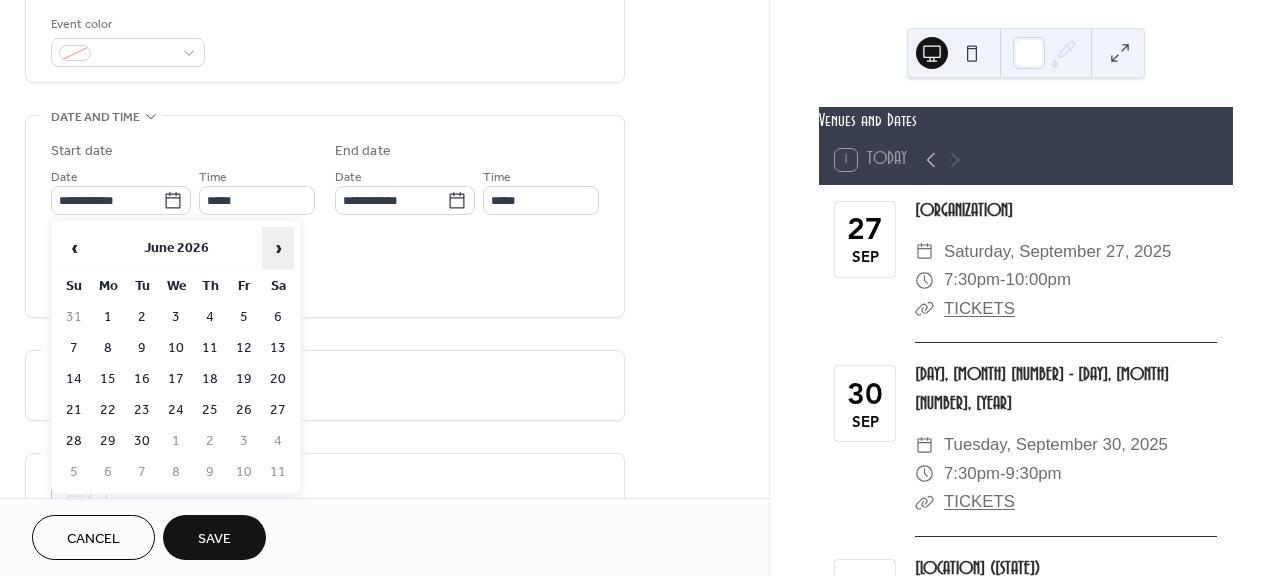 click on "›" at bounding box center (278, 248) 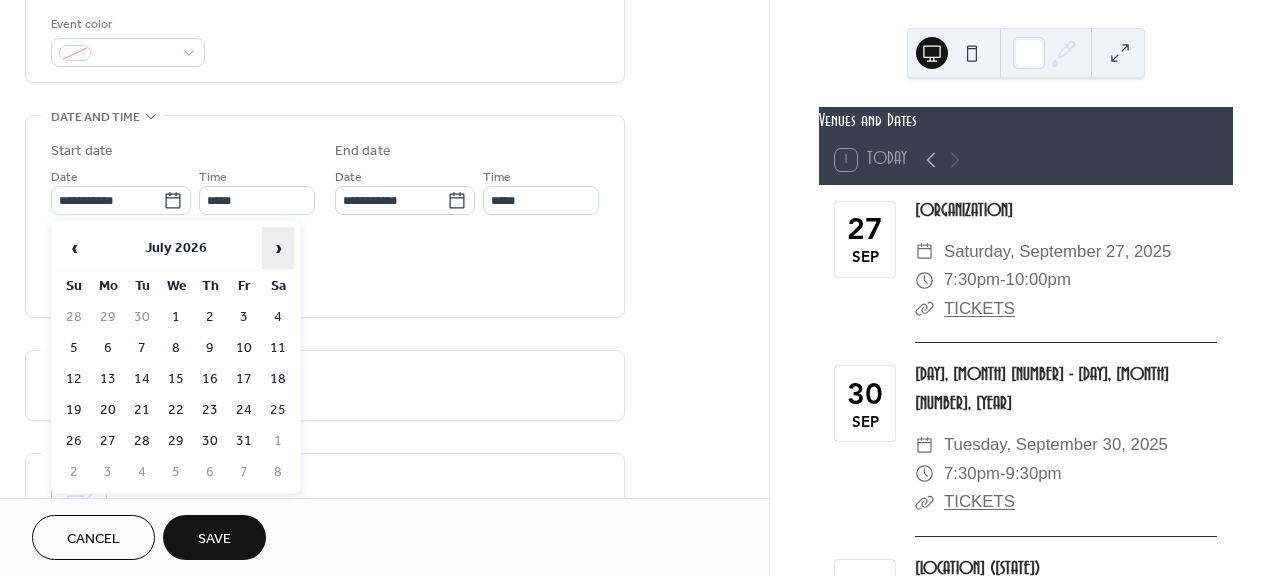 click on "›" at bounding box center [278, 248] 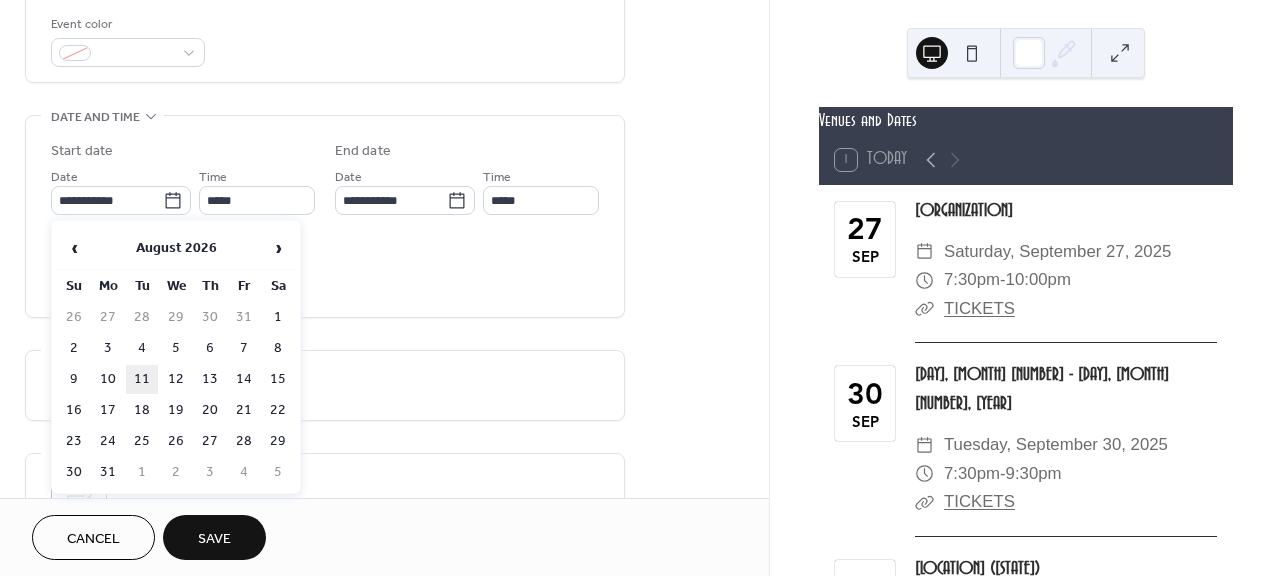 click on "11" at bounding box center [142, 379] 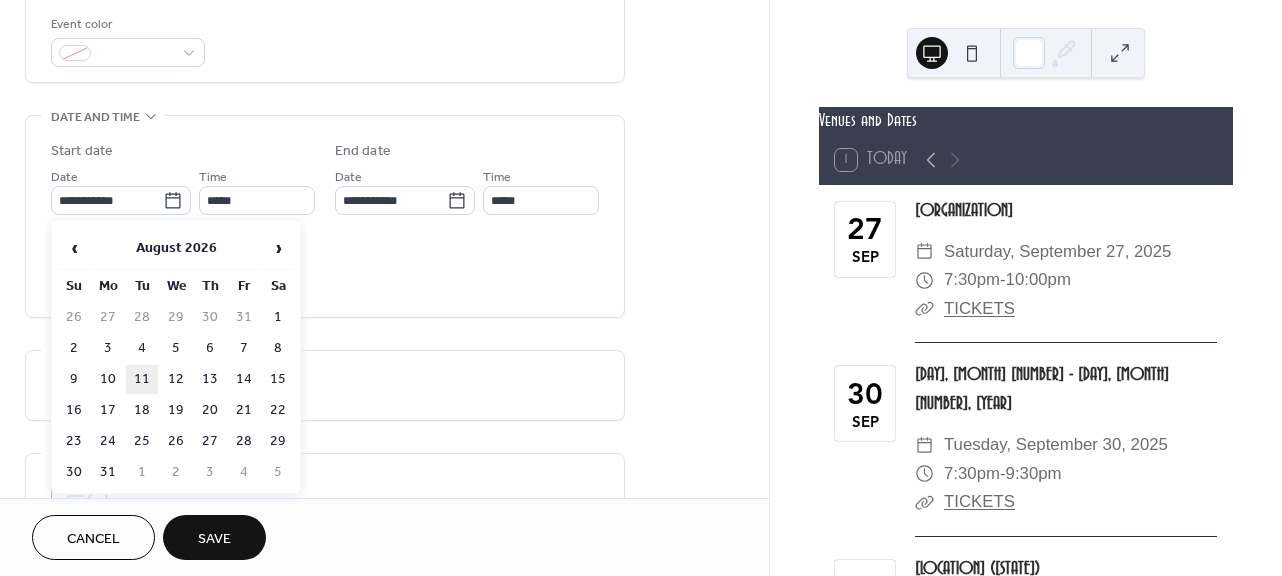 type on "**********" 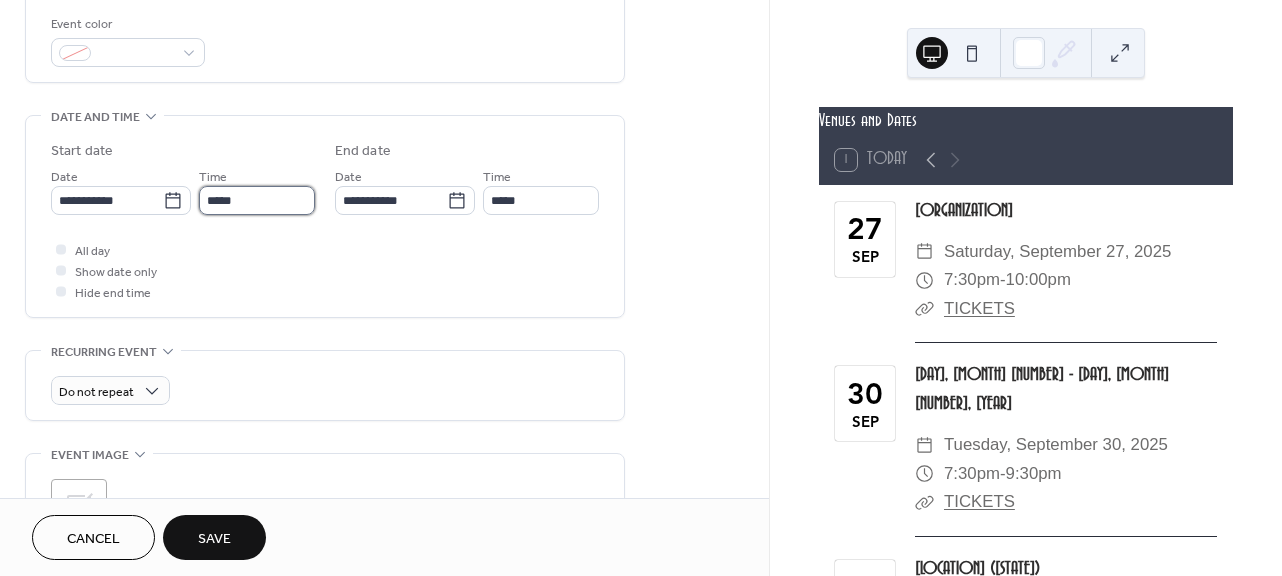 click on "*****" at bounding box center [257, 200] 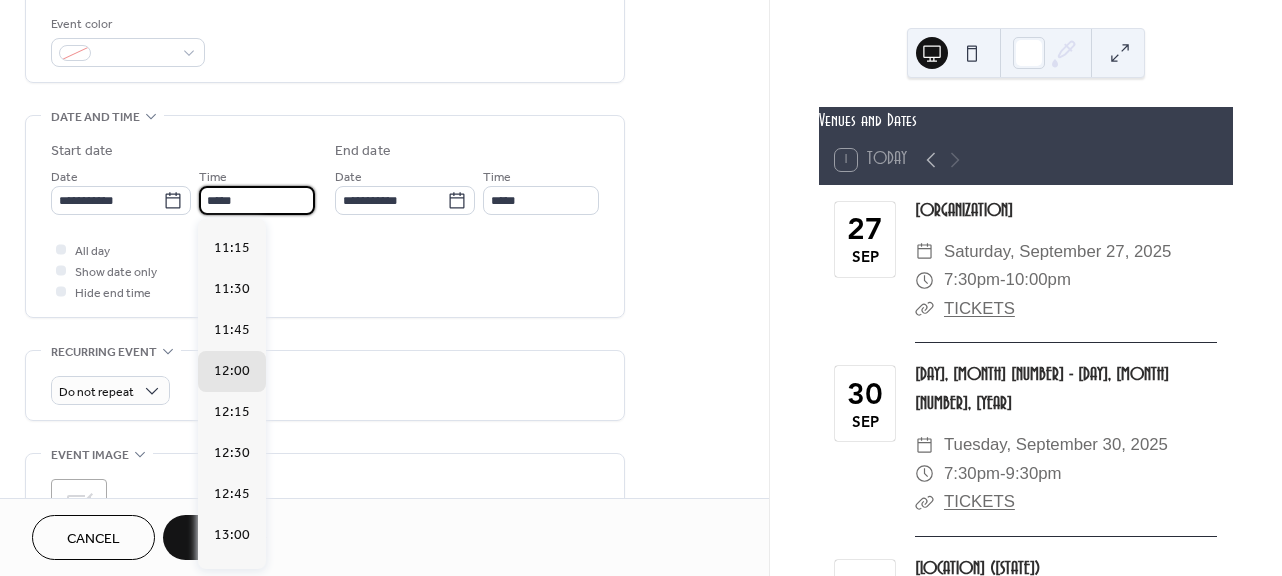 scroll, scrollTop: 1518, scrollLeft: 0, axis: vertical 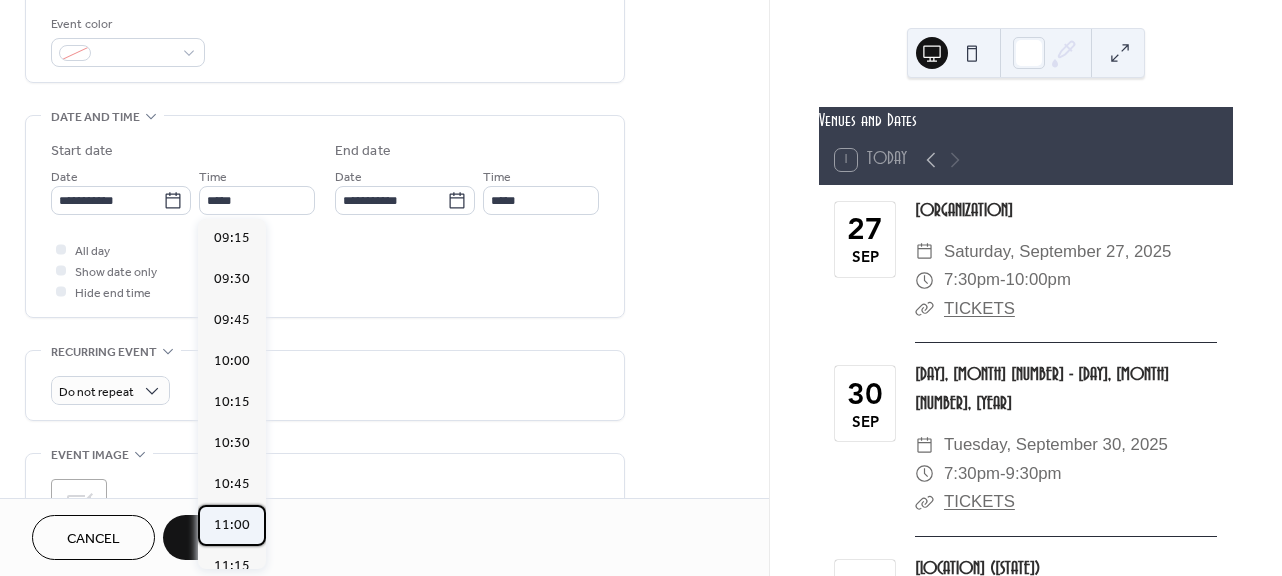 click on "11:00" at bounding box center [232, 525] 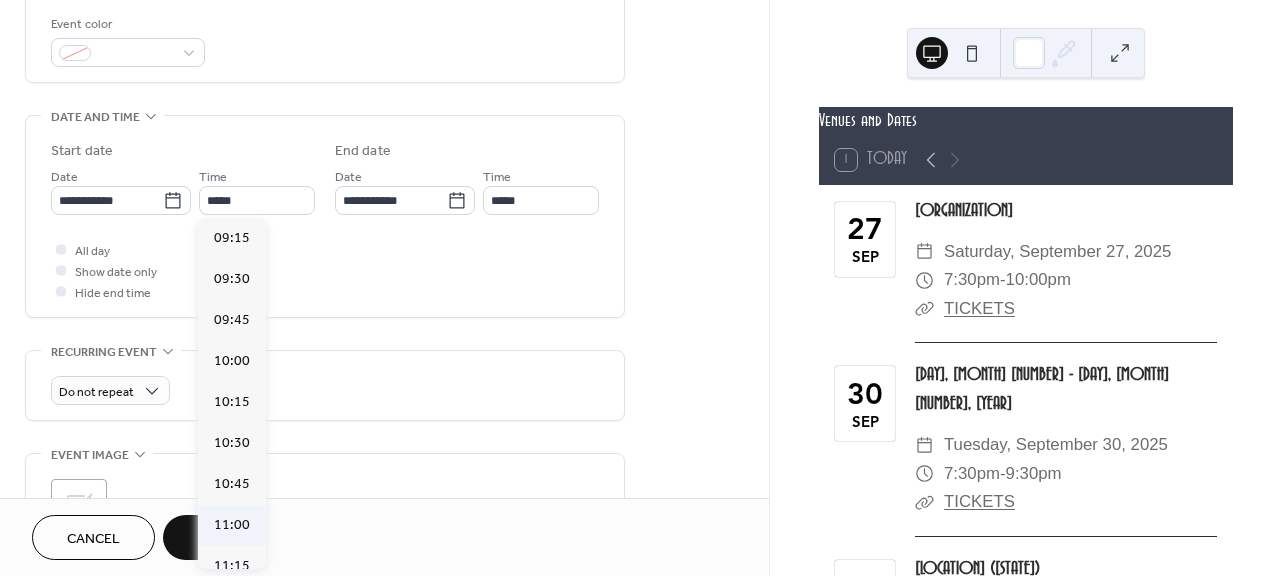 type on "*****" 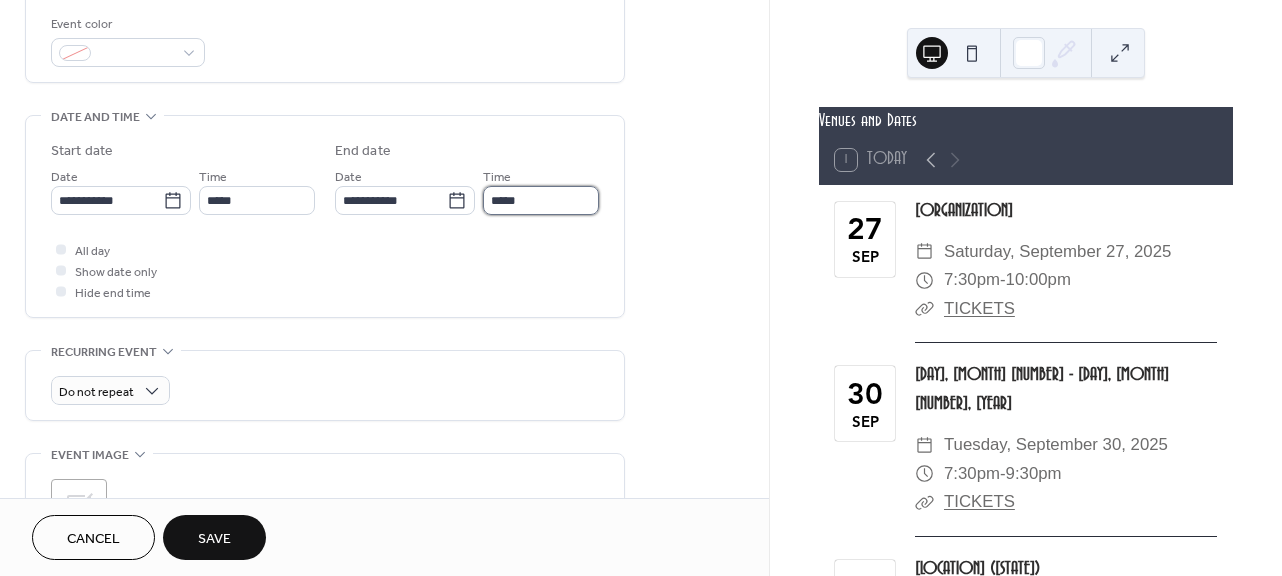 click on "*****" at bounding box center [541, 200] 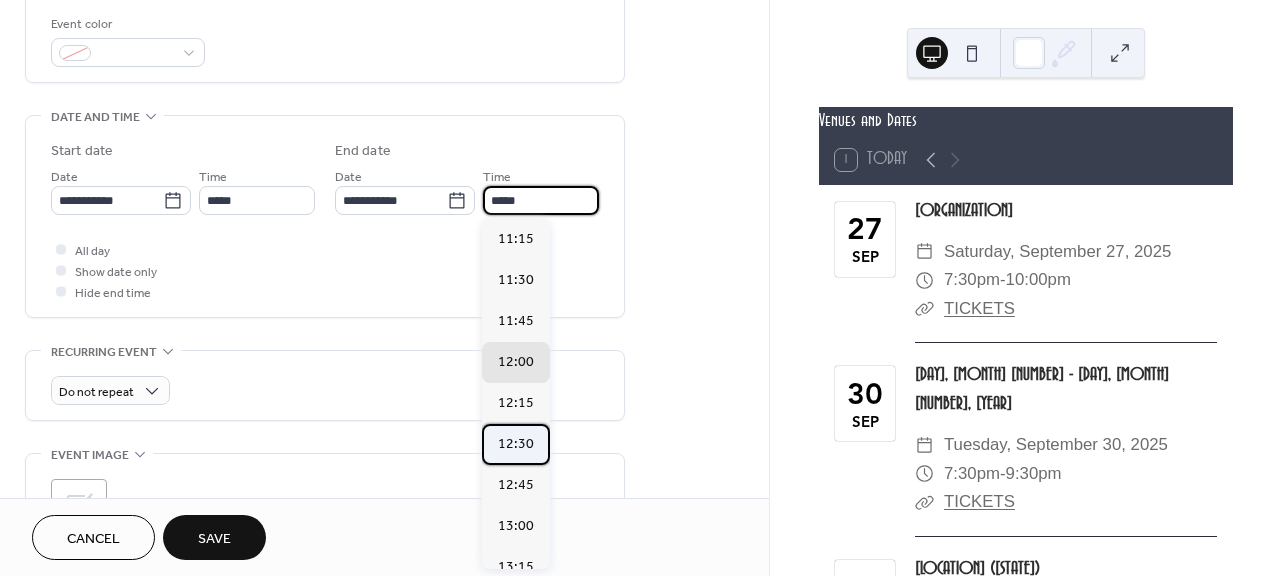 click on "12:30" at bounding box center [516, 444] 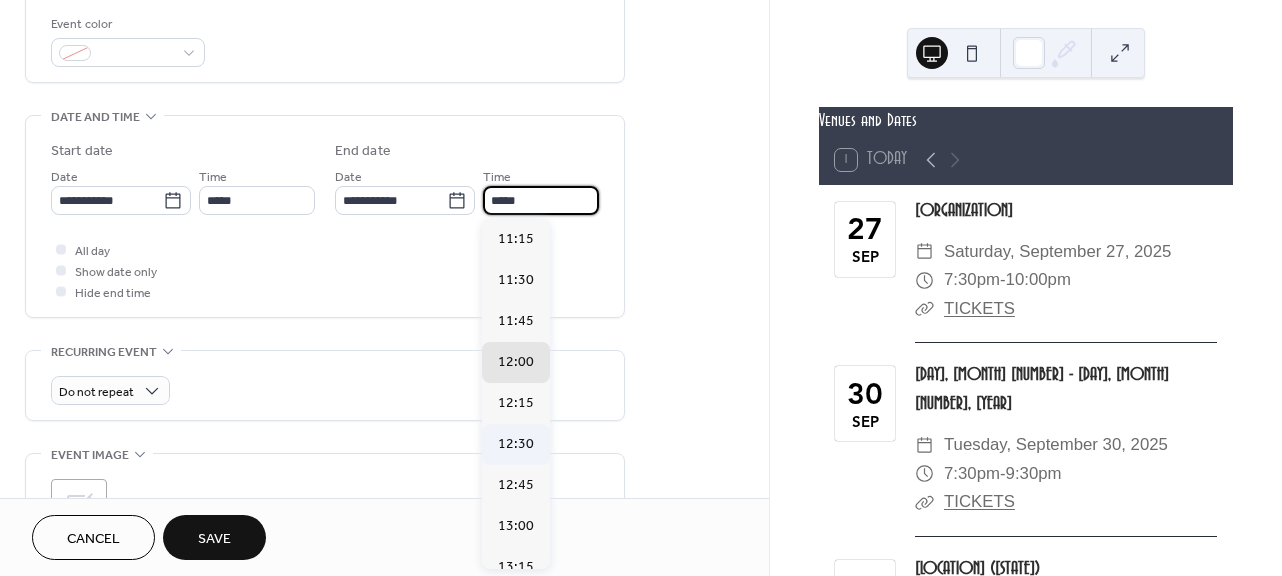 type on "*****" 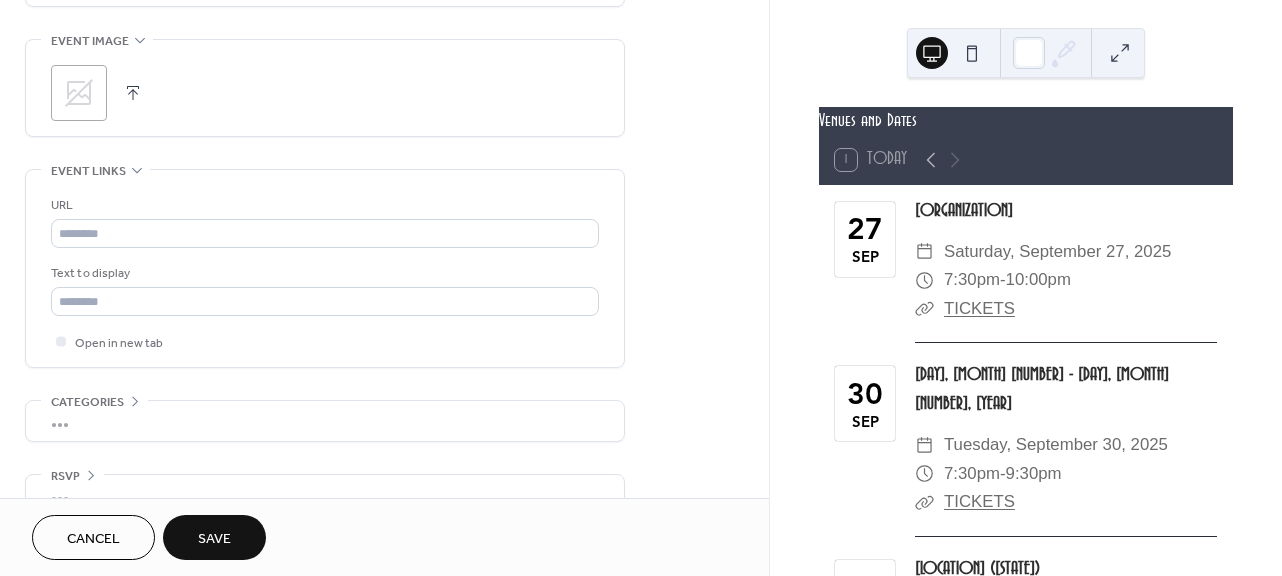scroll, scrollTop: 988, scrollLeft: 0, axis: vertical 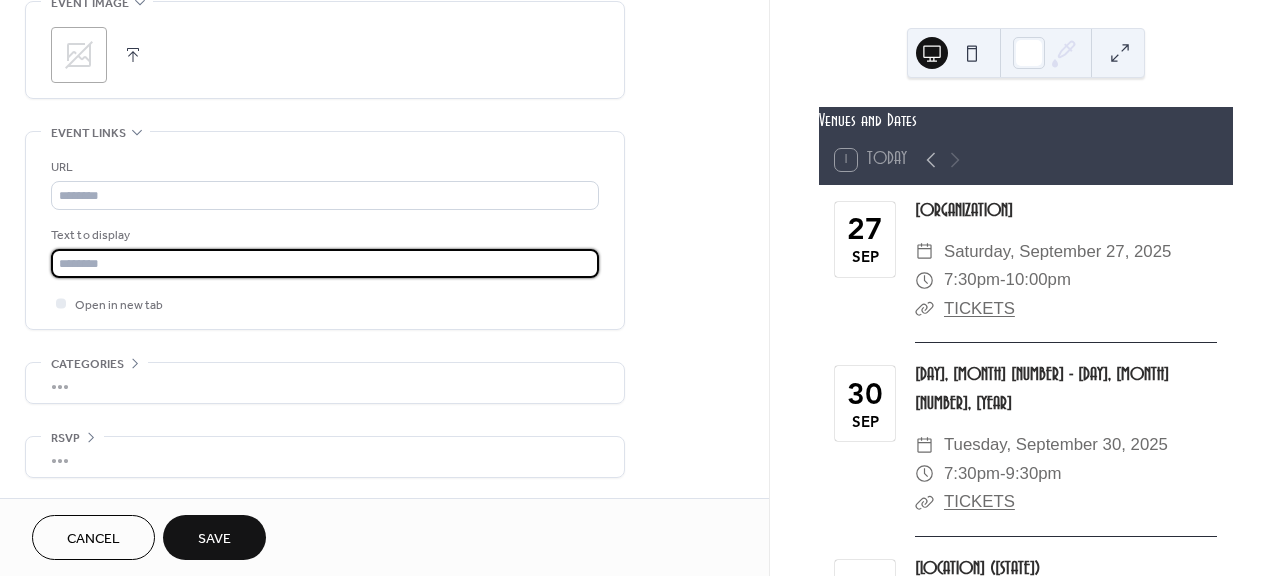click at bounding box center (325, 263) 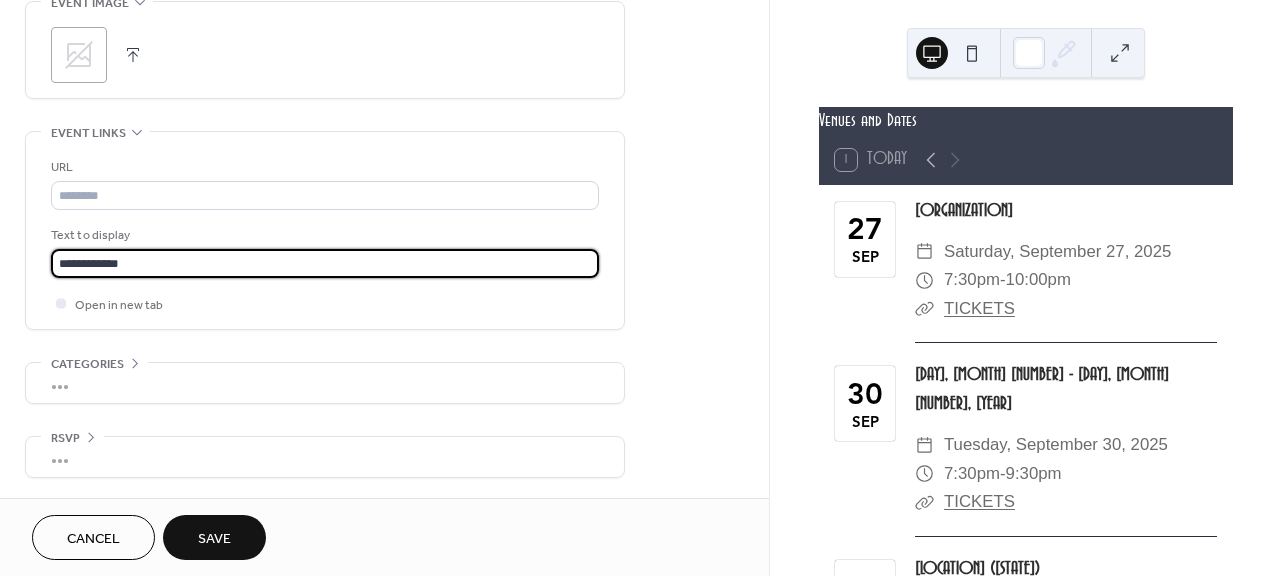 click on "Save" at bounding box center (214, 537) 